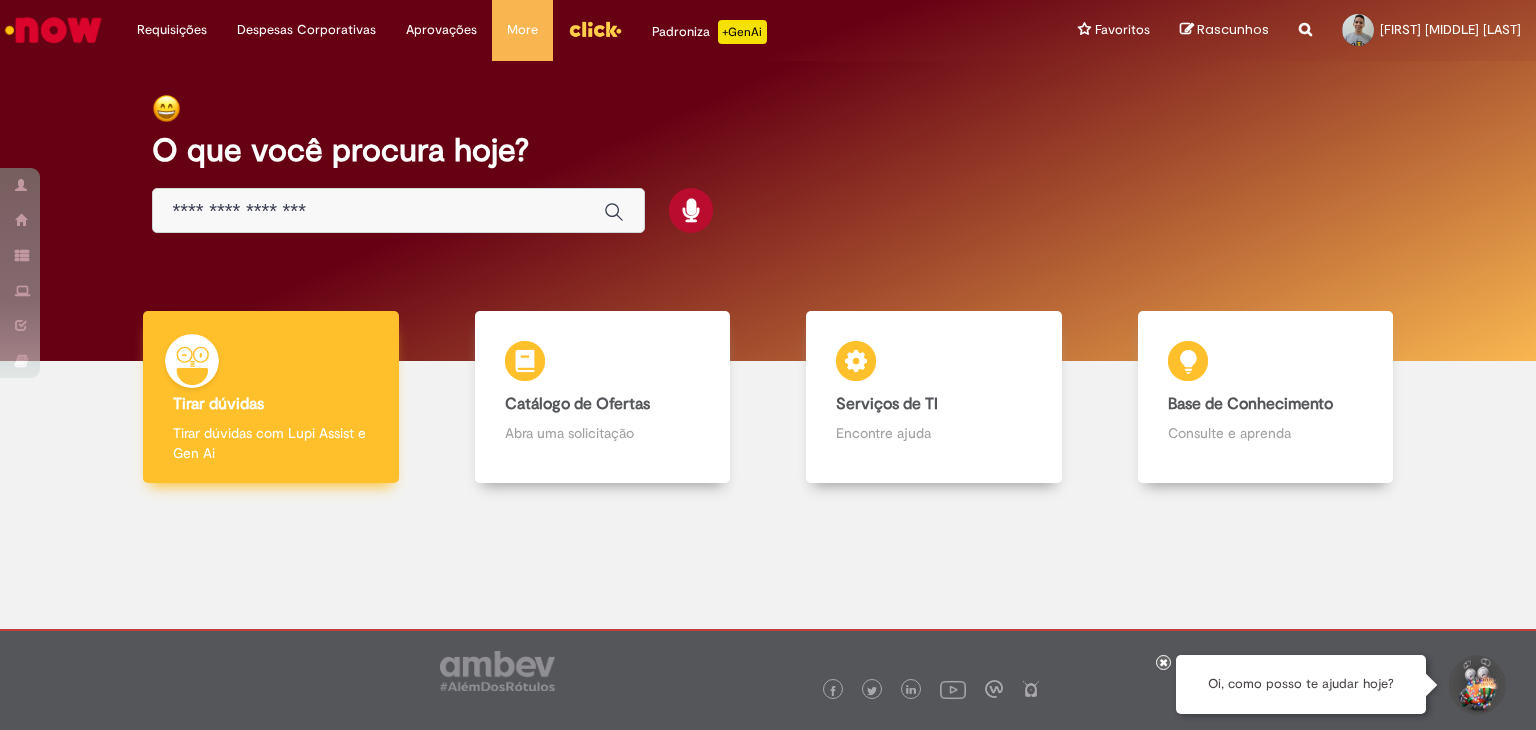 scroll, scrollTop: 0, scrollLeft: 0, axis: both 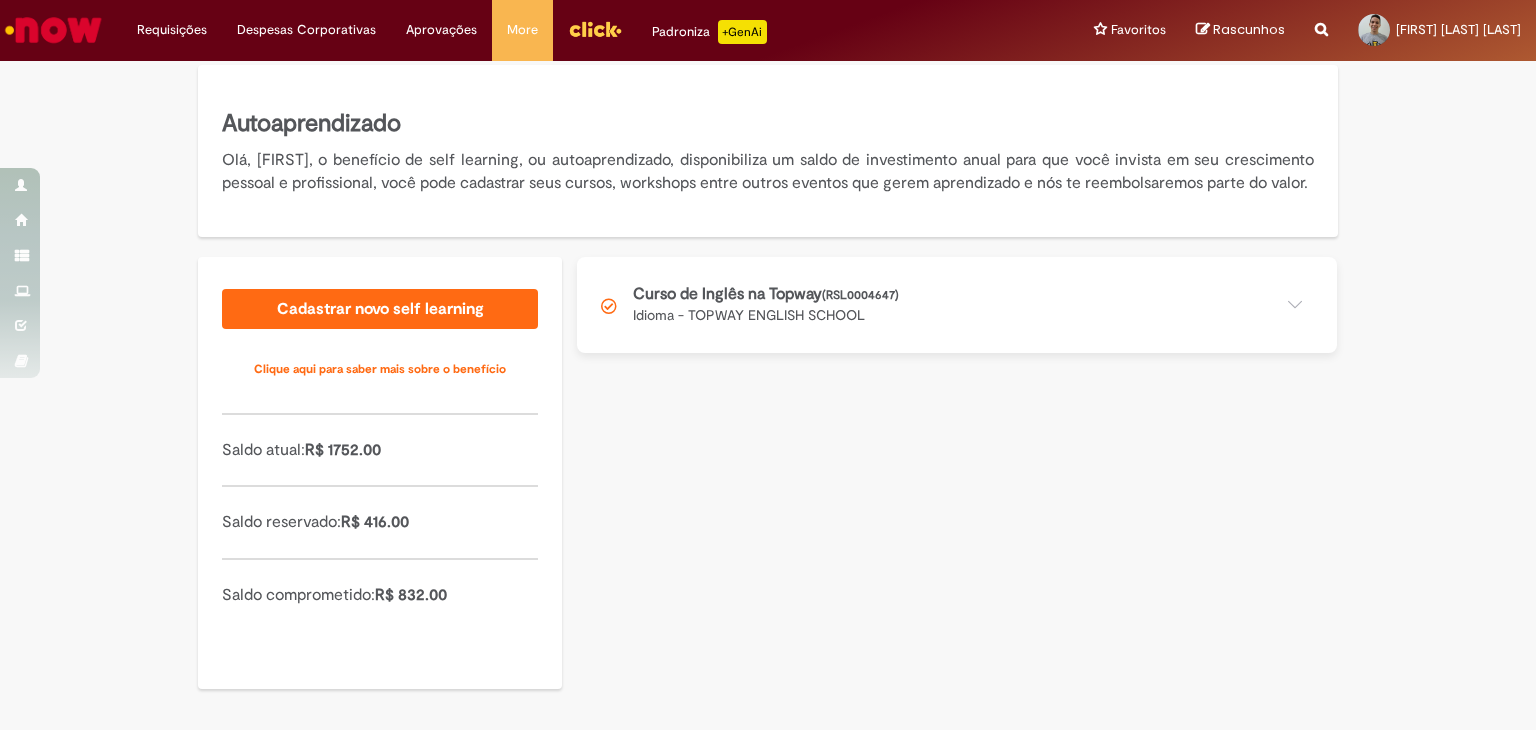 click at bounding box center (957, 305) 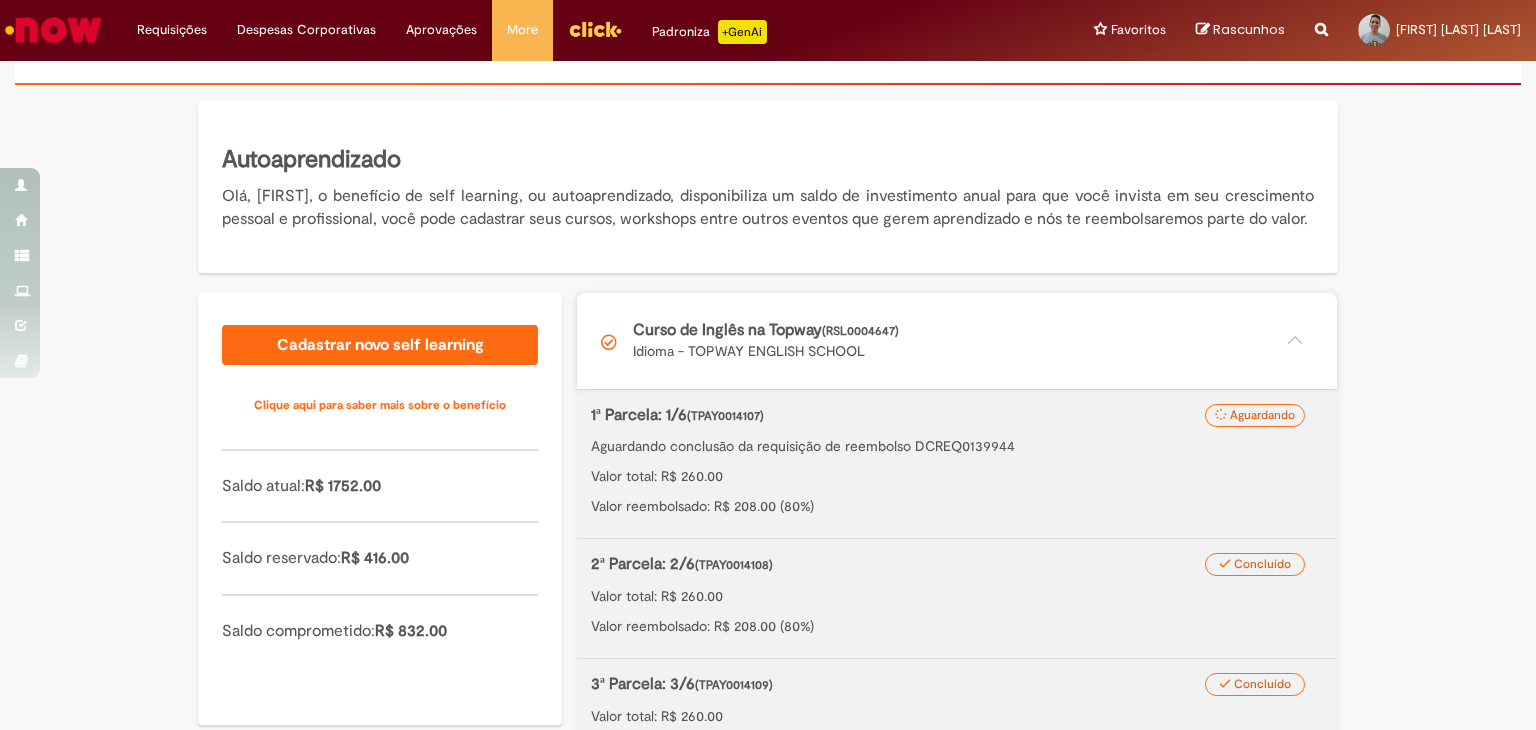 scroll, scrollTop: 0, scrollLeft: 0, axis: both 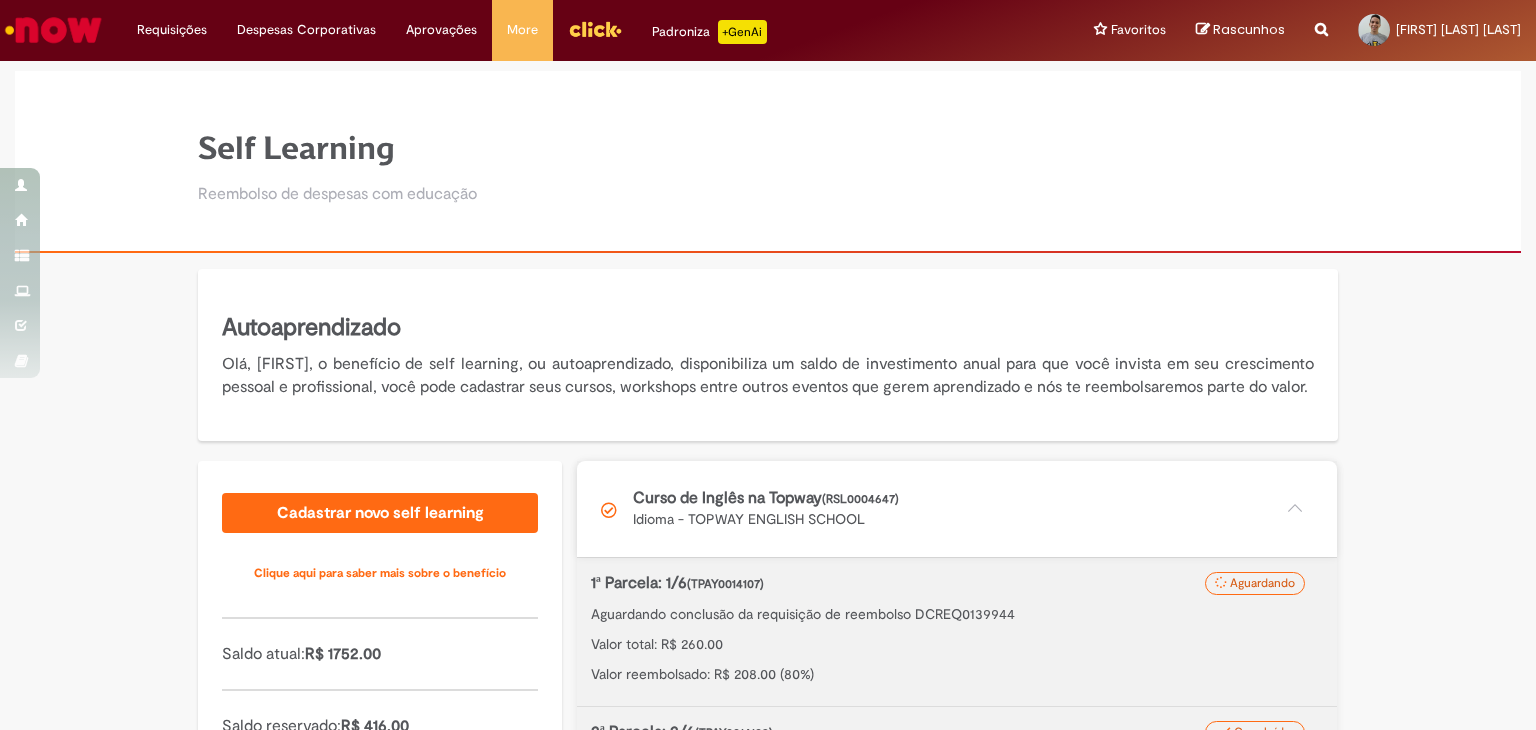 click at bounding box center (957, 509) 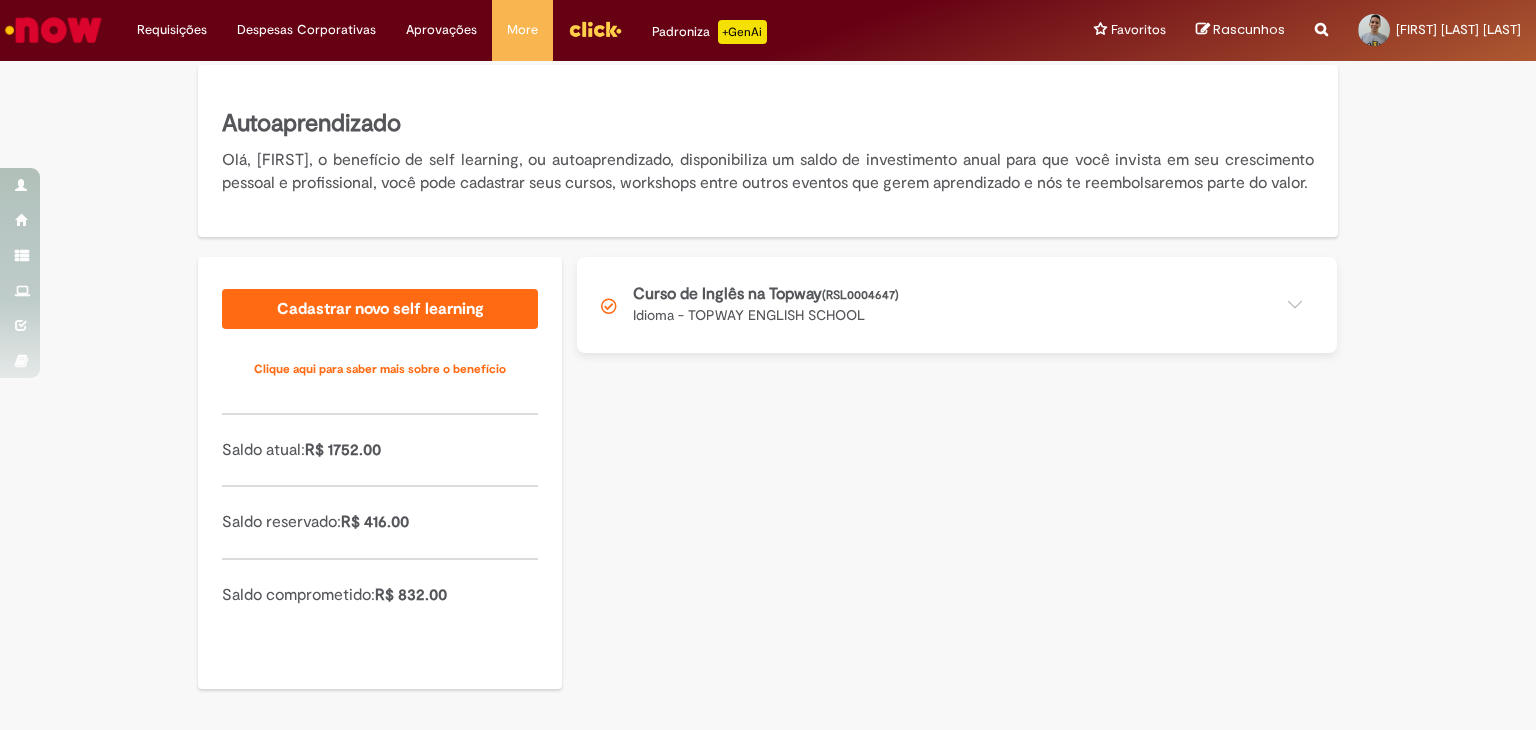 scroll, scrollTop: 225, scrollLeft: 0, axis: vertical 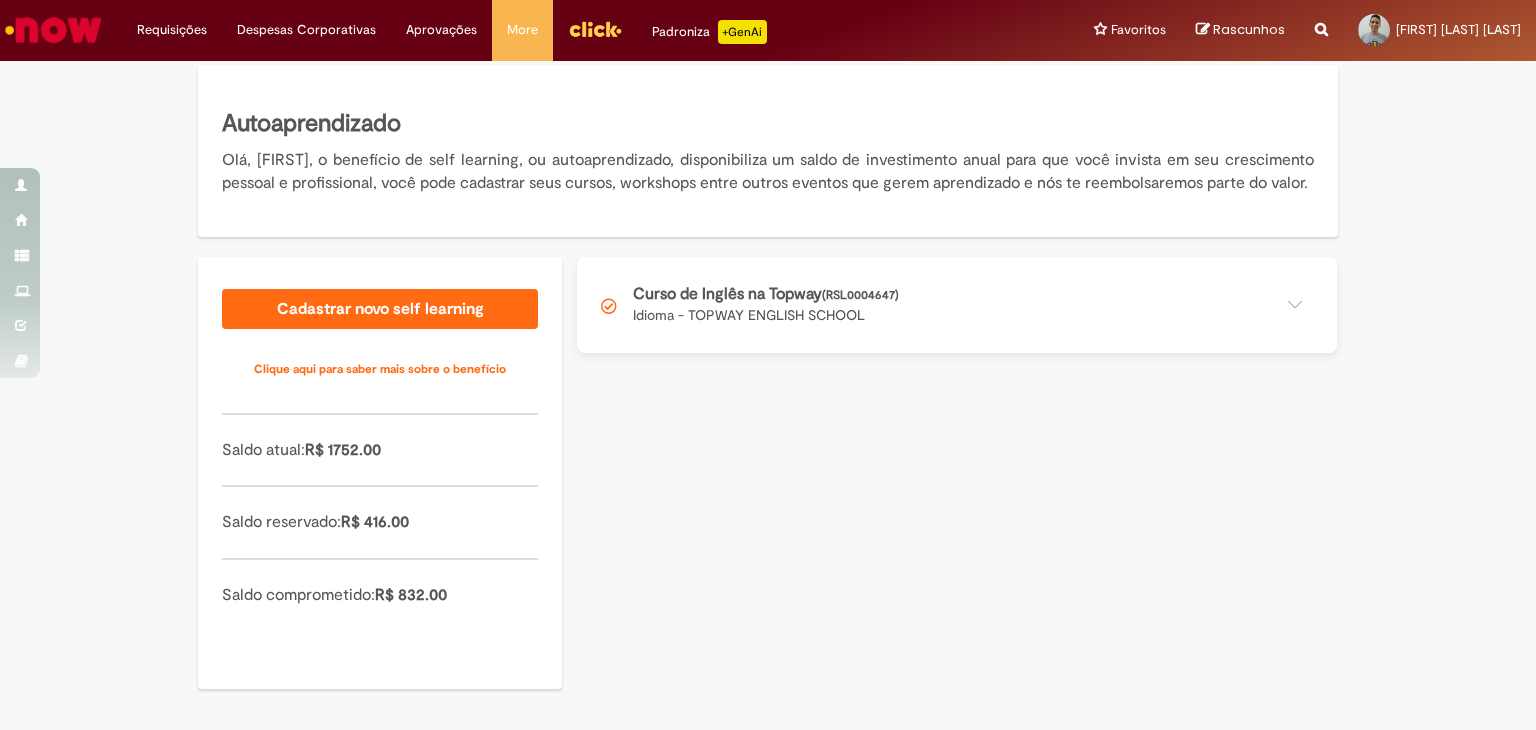 click on "R$ 416.00" at bounding box center [375, 522] 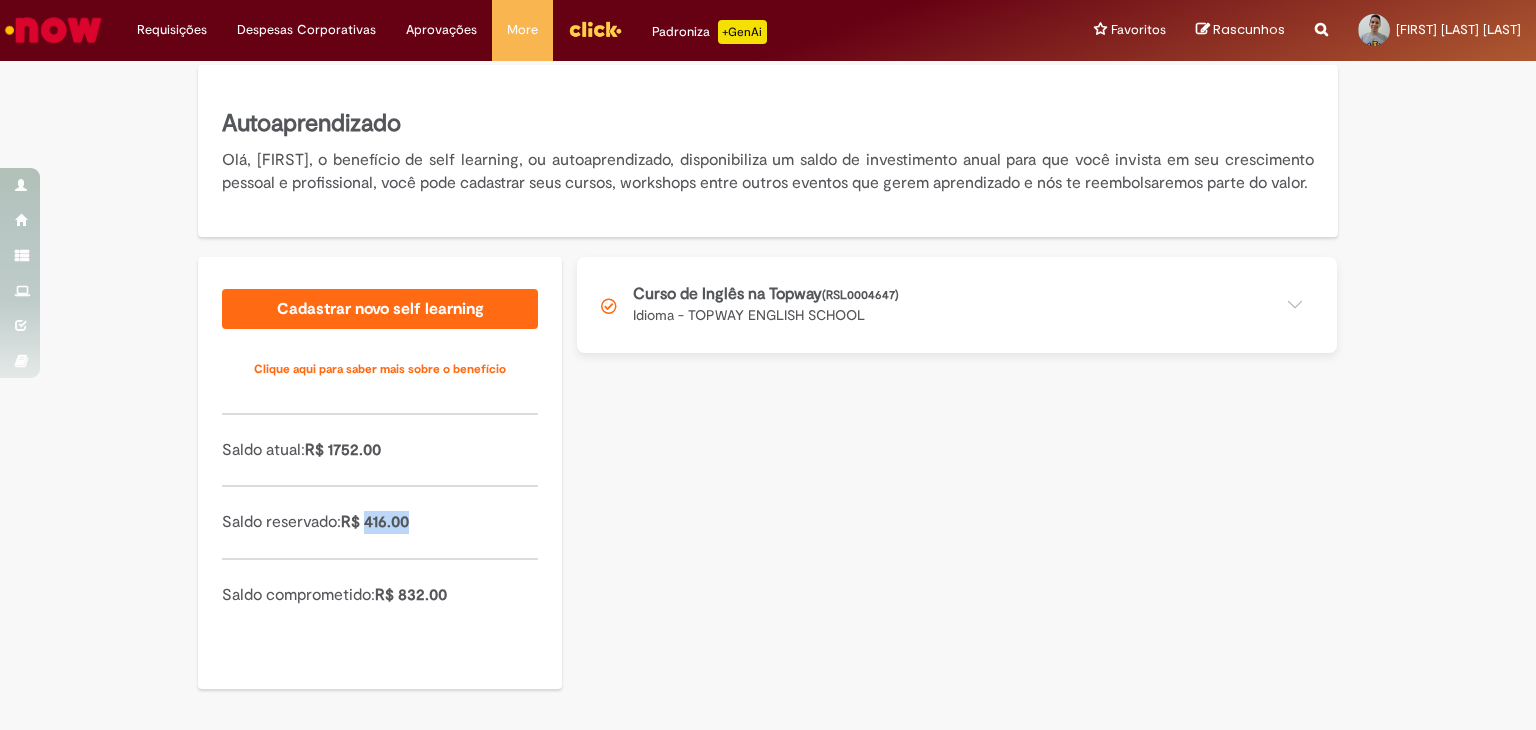 click on "R$ 416.00" at bounding box center (375, 522) 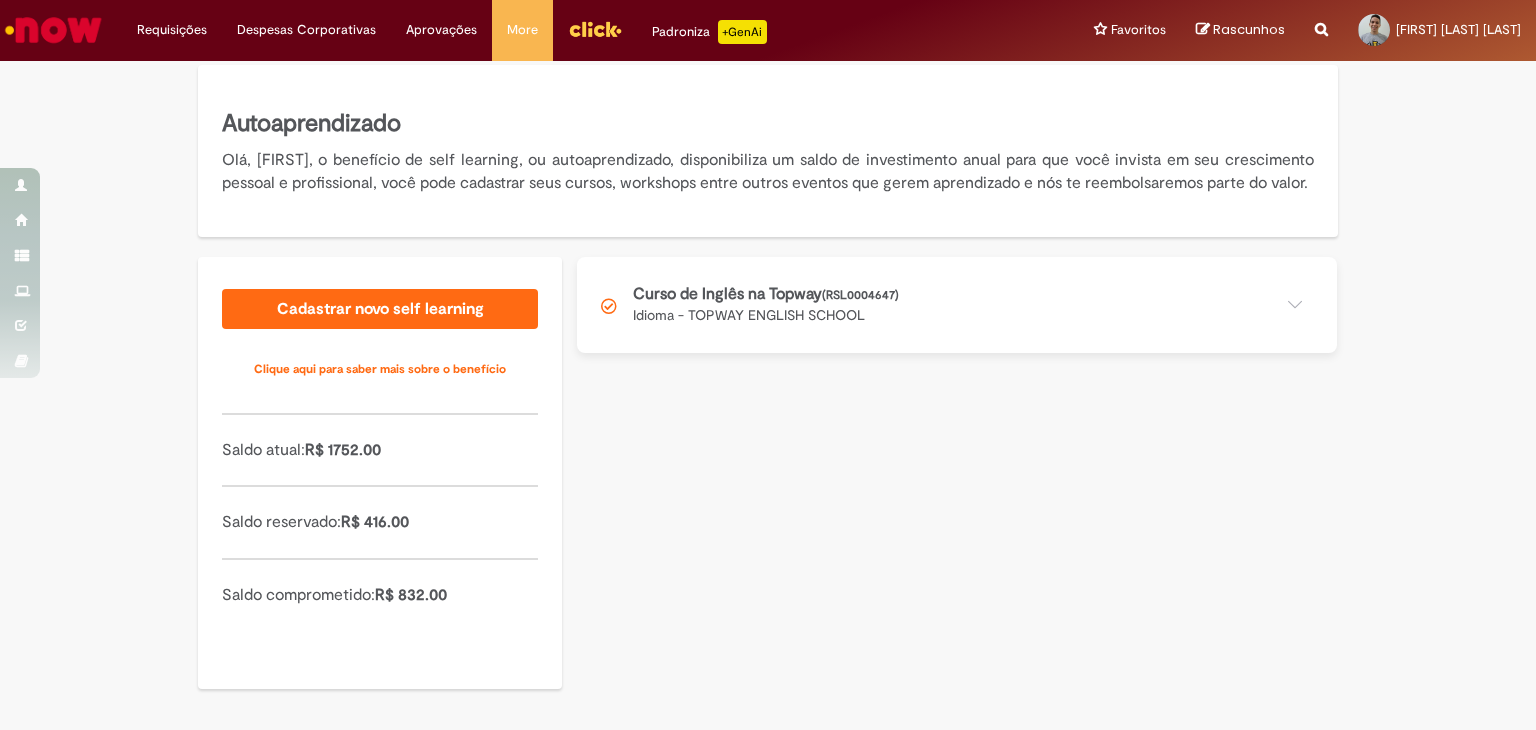 click on "R$ 832.00" at bounding box center [411, 595] 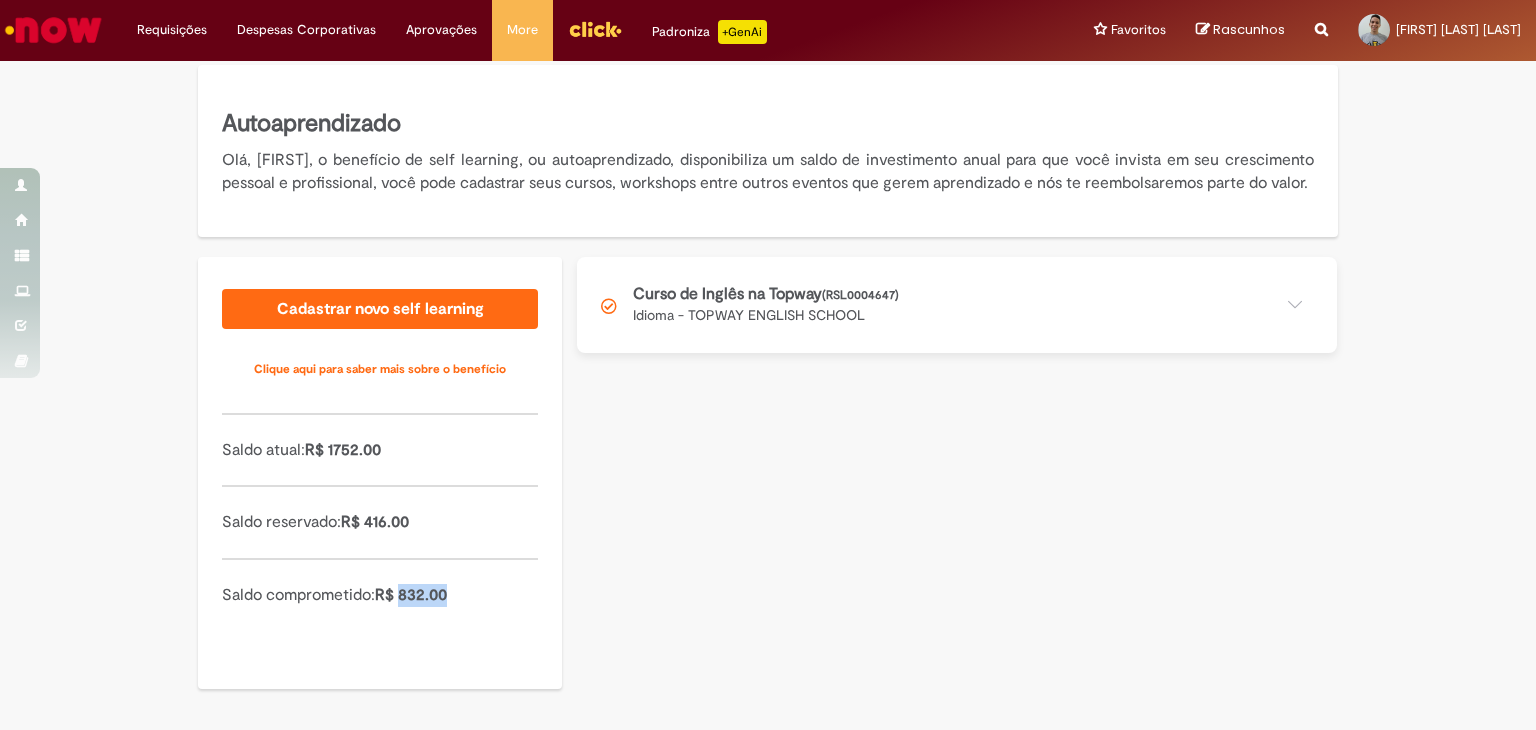 click on "R$ 832.00" at bounding box center (411, 595) 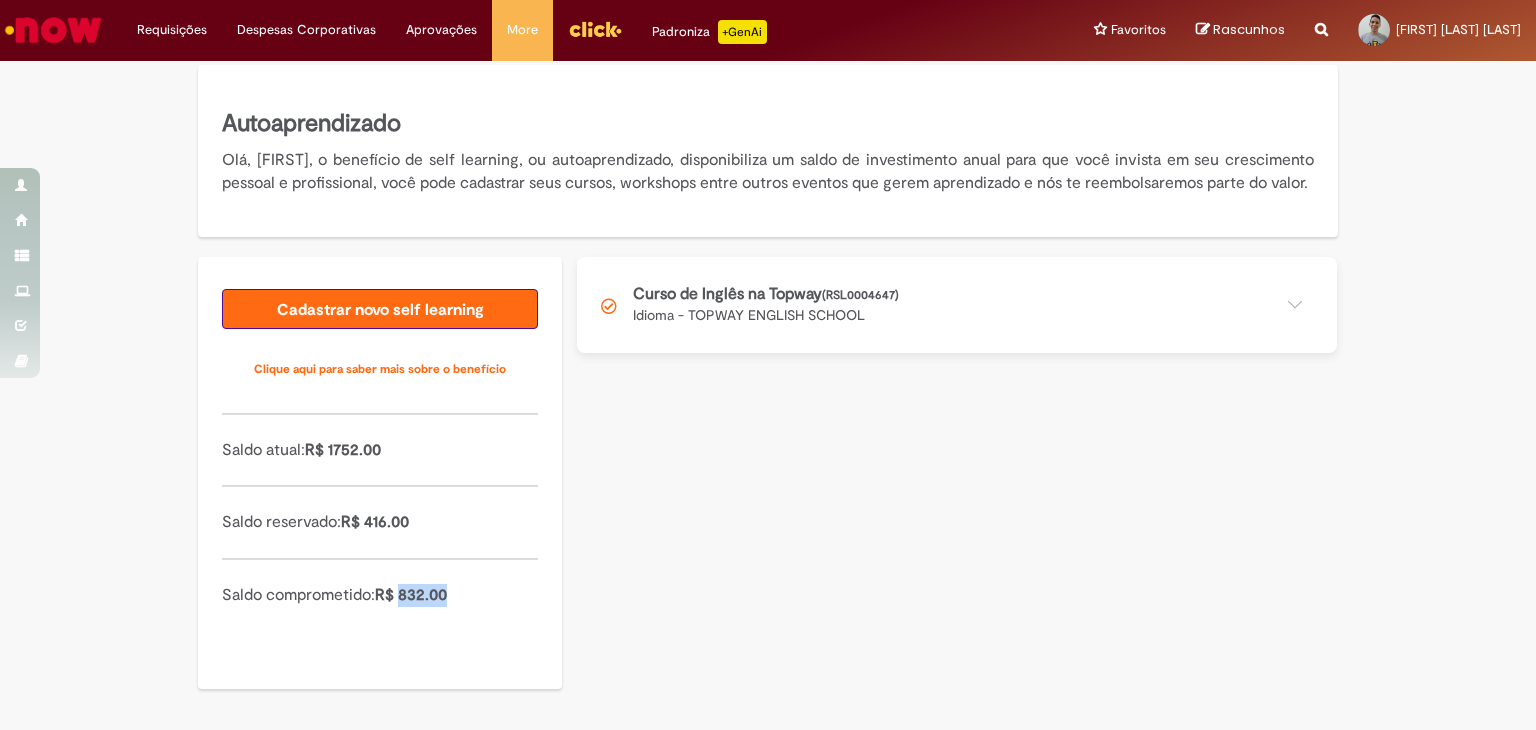 click on "Cadastrar novo self learning" at bounding box center [380, 309] 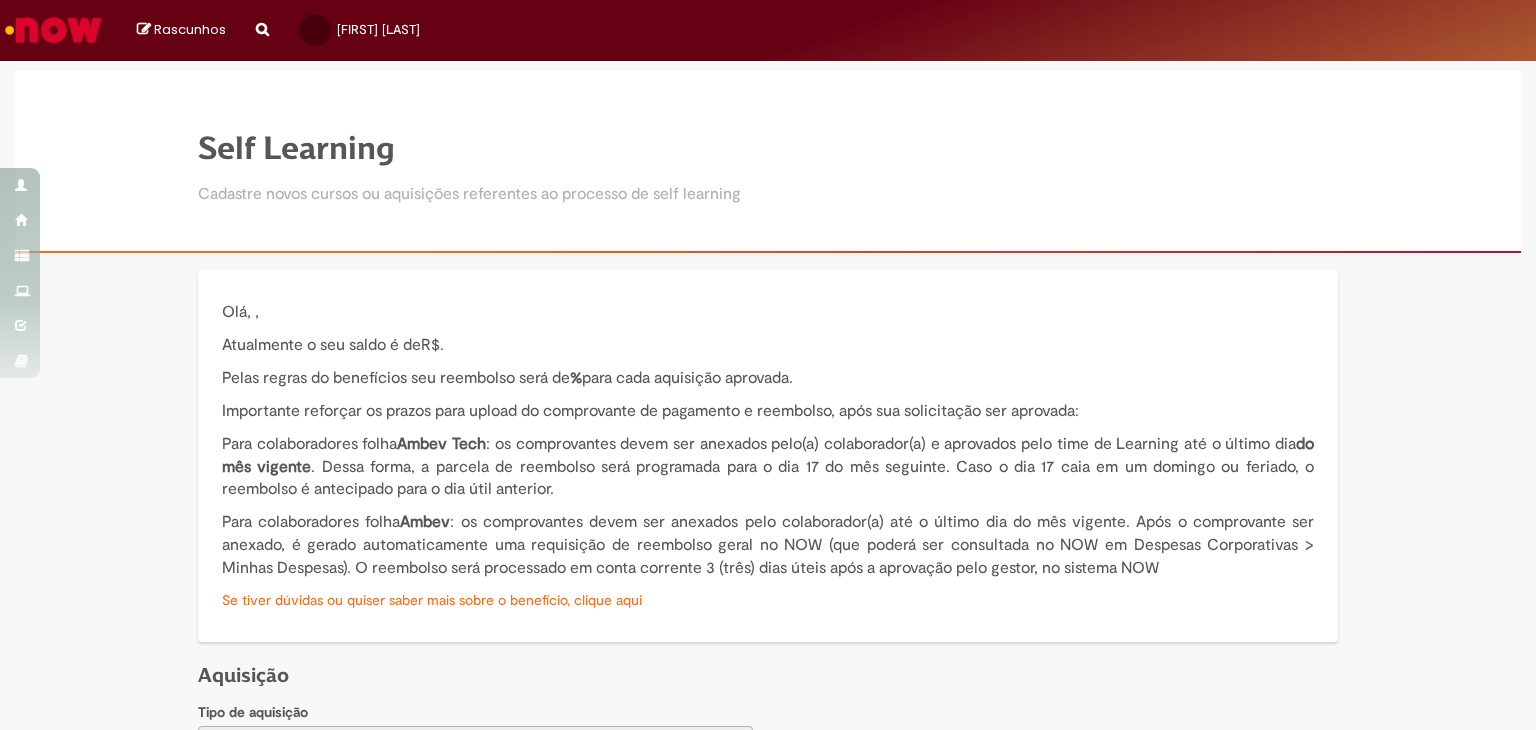 type on "**********" 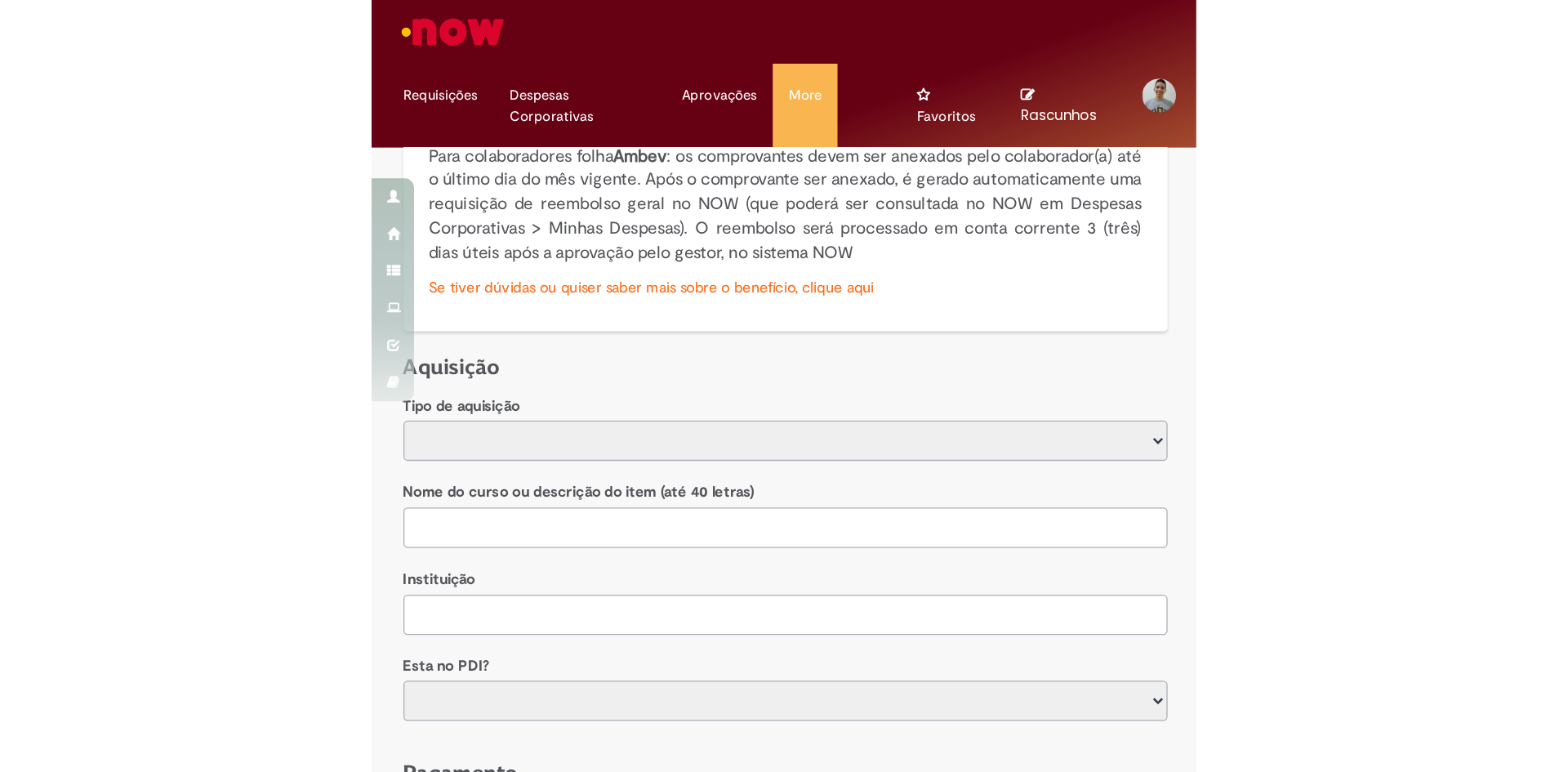 scroll, scrollTop: 408, scrollLeft: 0, axis: vertical 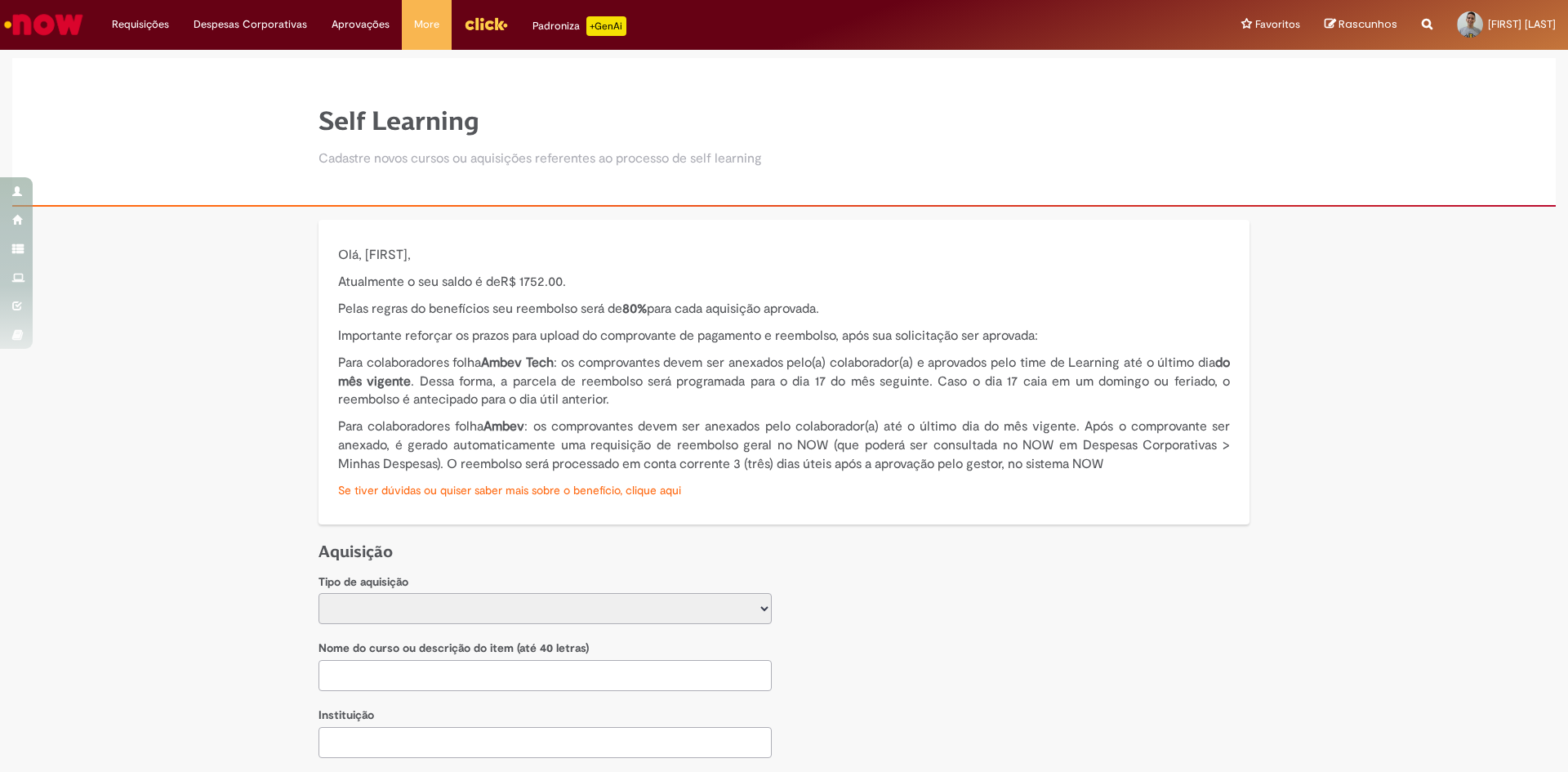 click on "**********" at bounding box center [545, 609] 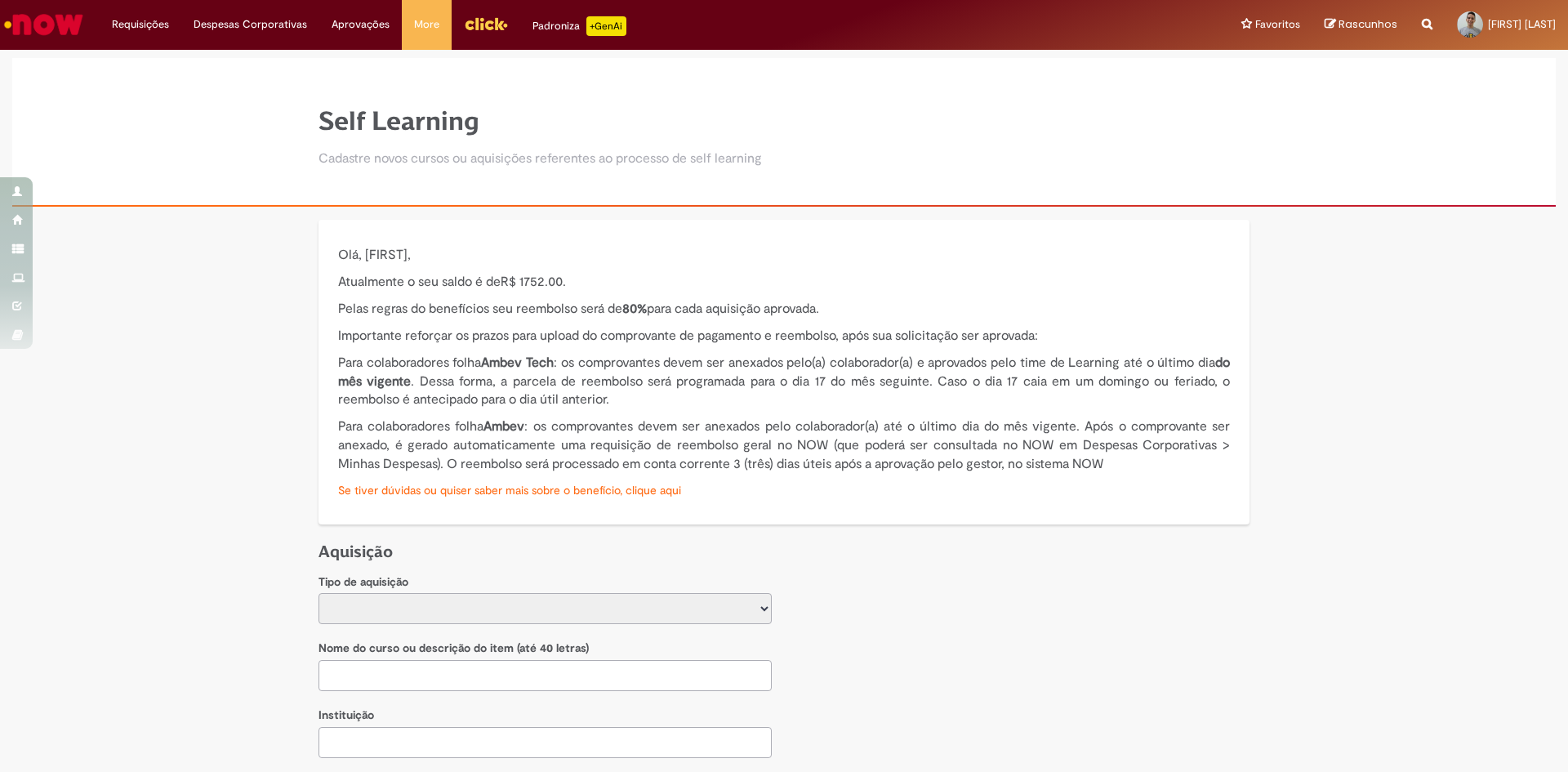select on "****" 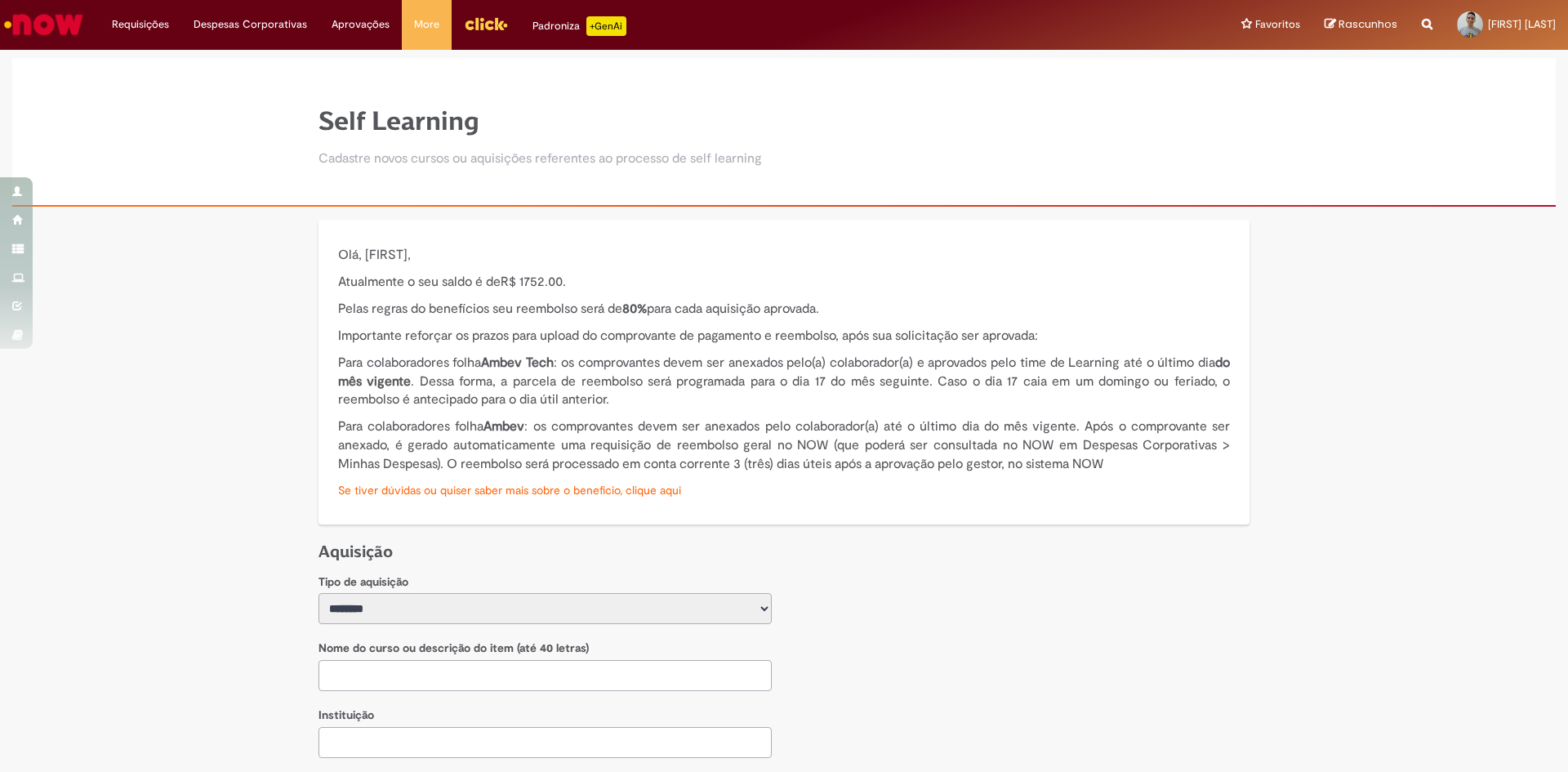 click on "**********" at bounding box center (545, 609) 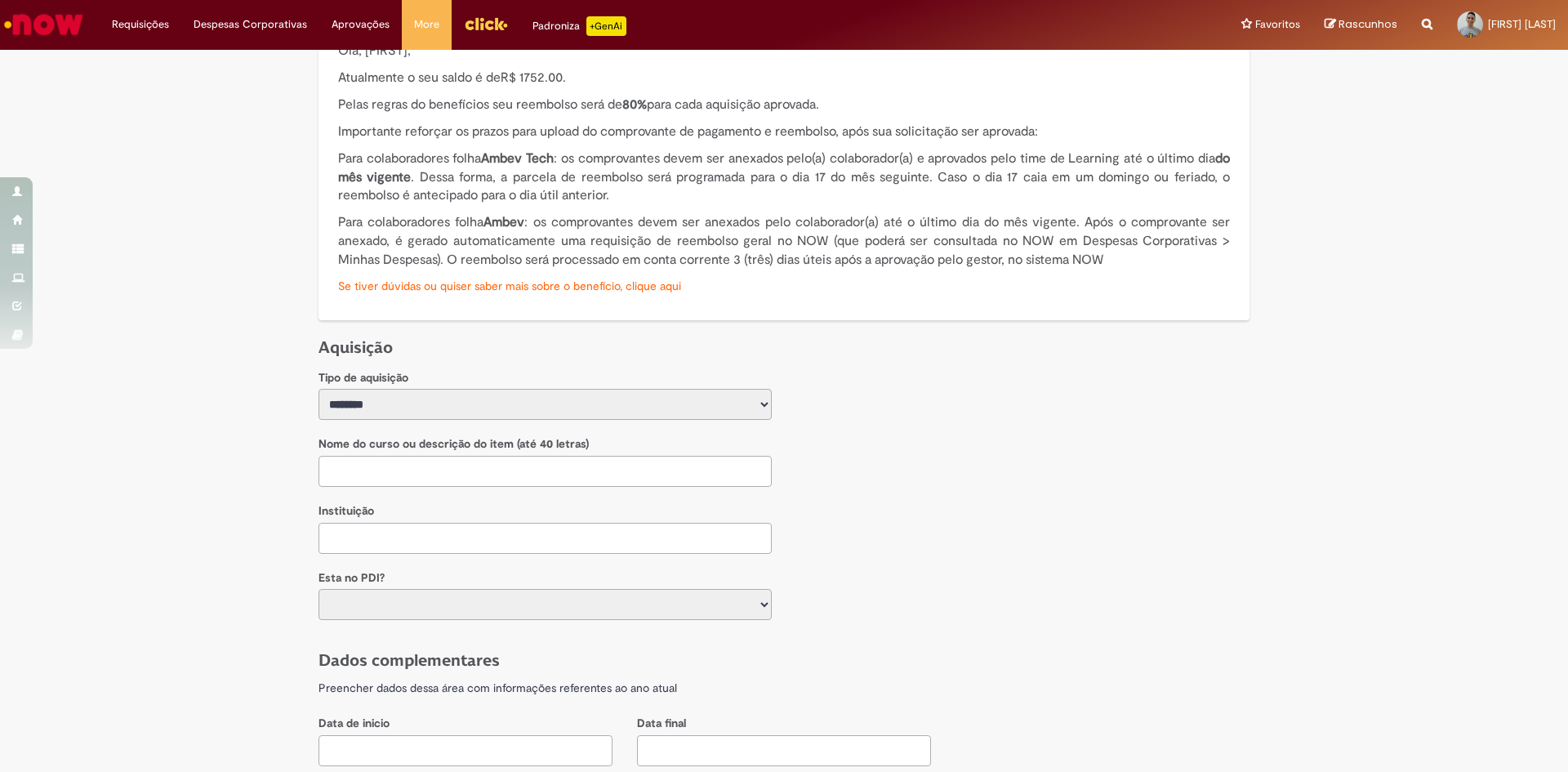 scroll, scrollTop: 245, scrollLeft: 0, axis: vertical 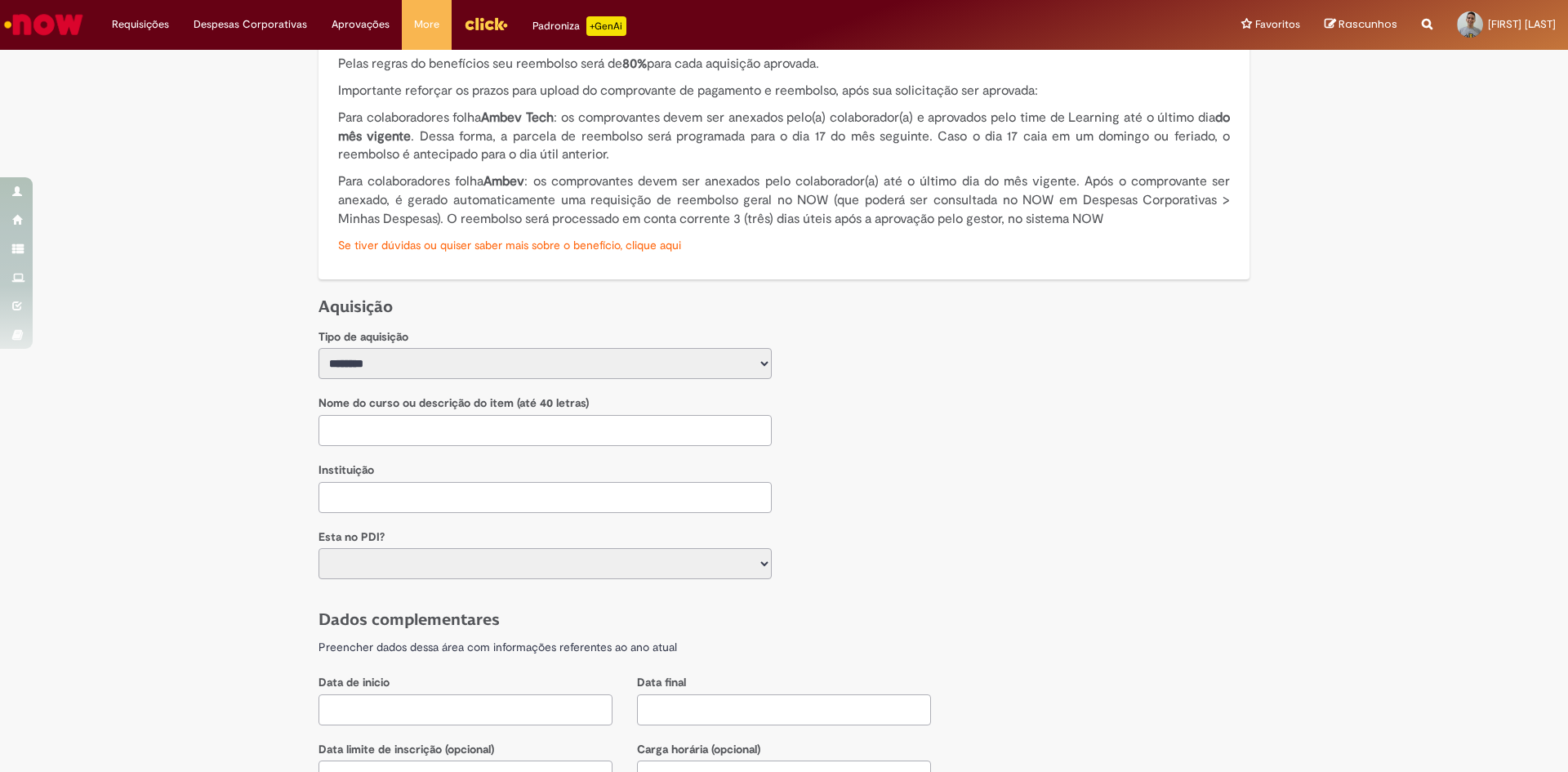 click at bounding box center (545, 431) 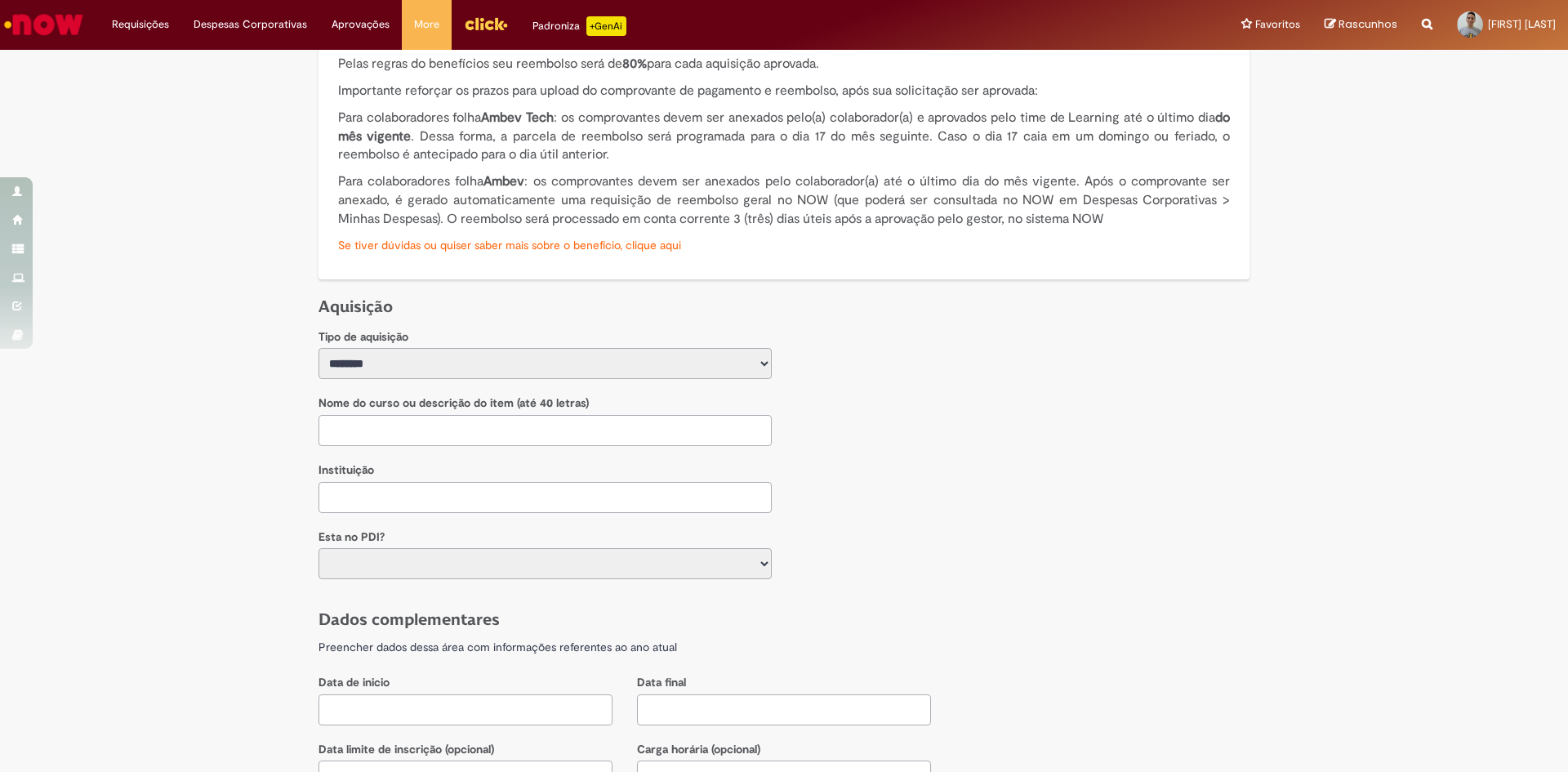 click at bounding box center [545, 431] 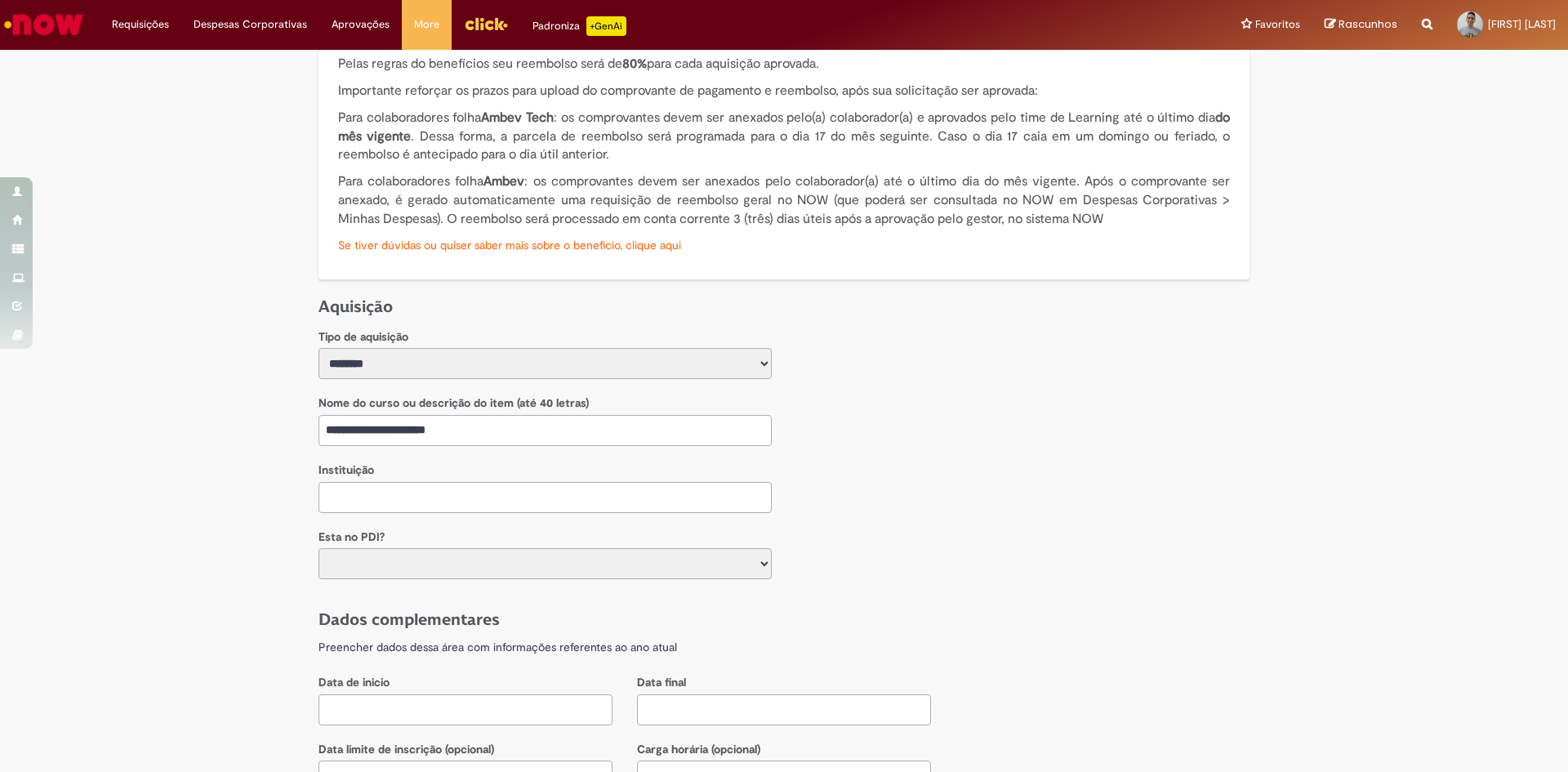 type on "**********" 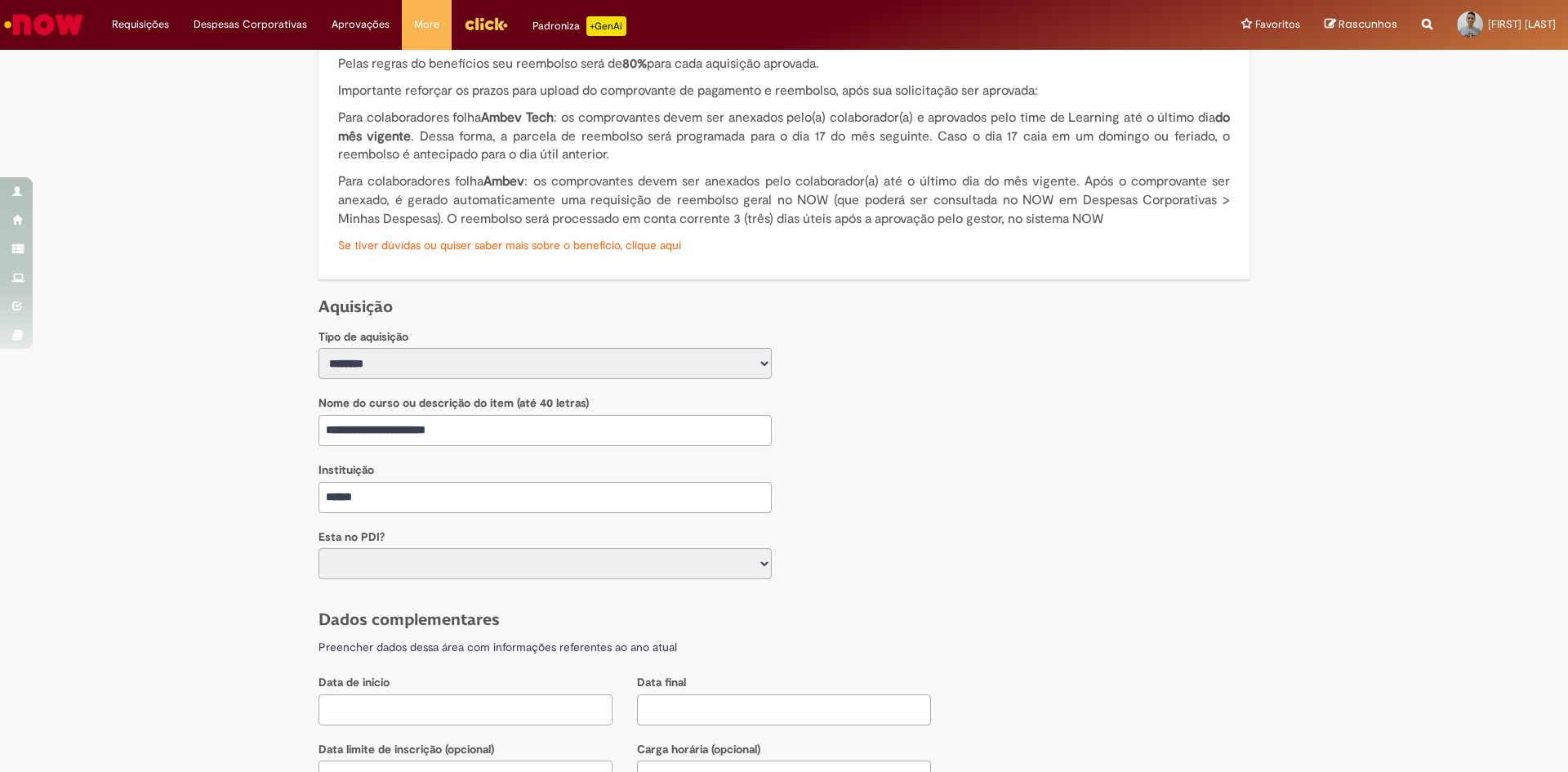 click on "******" at bounding box center [545, 498] 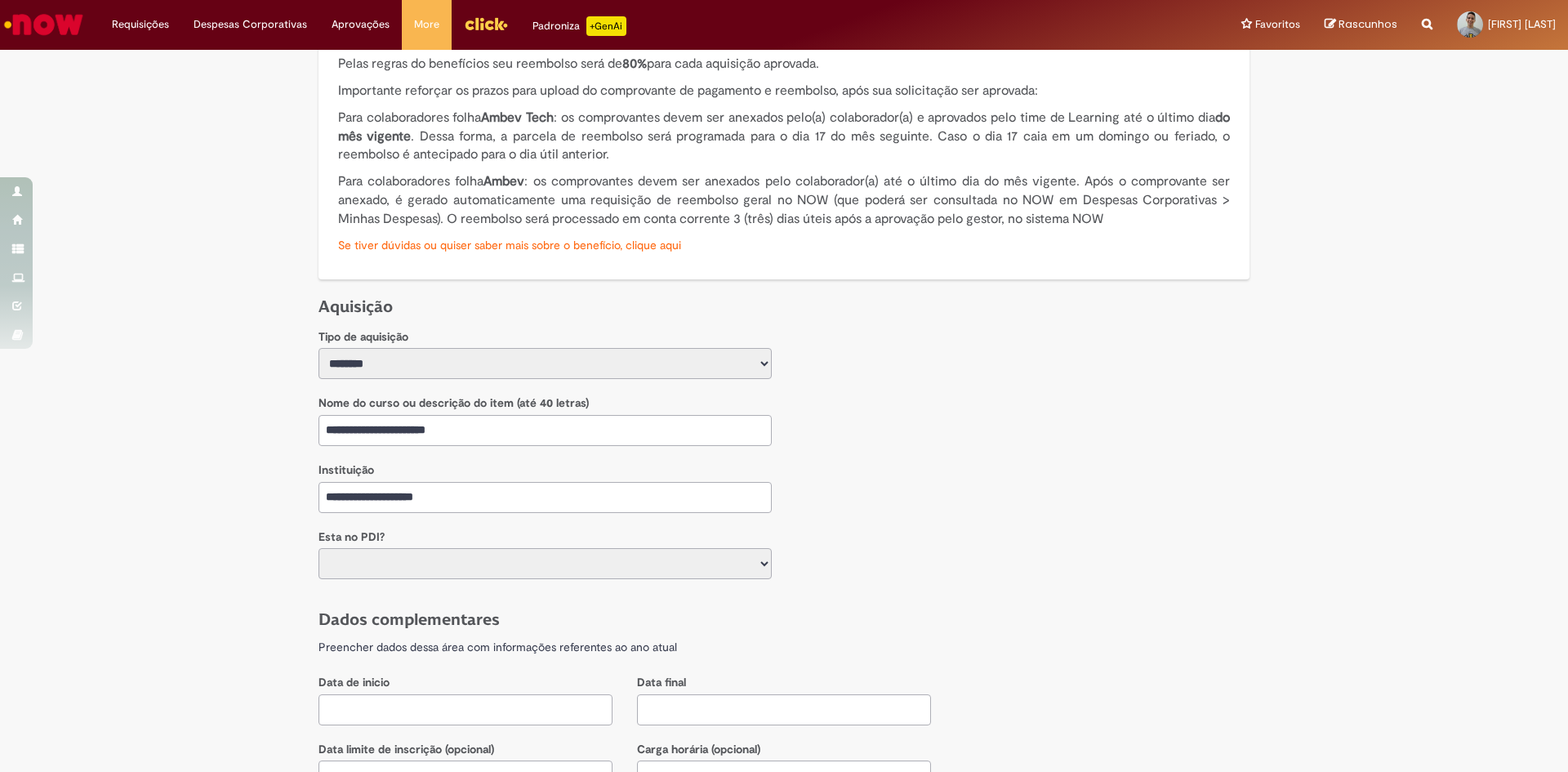 type on "**********" 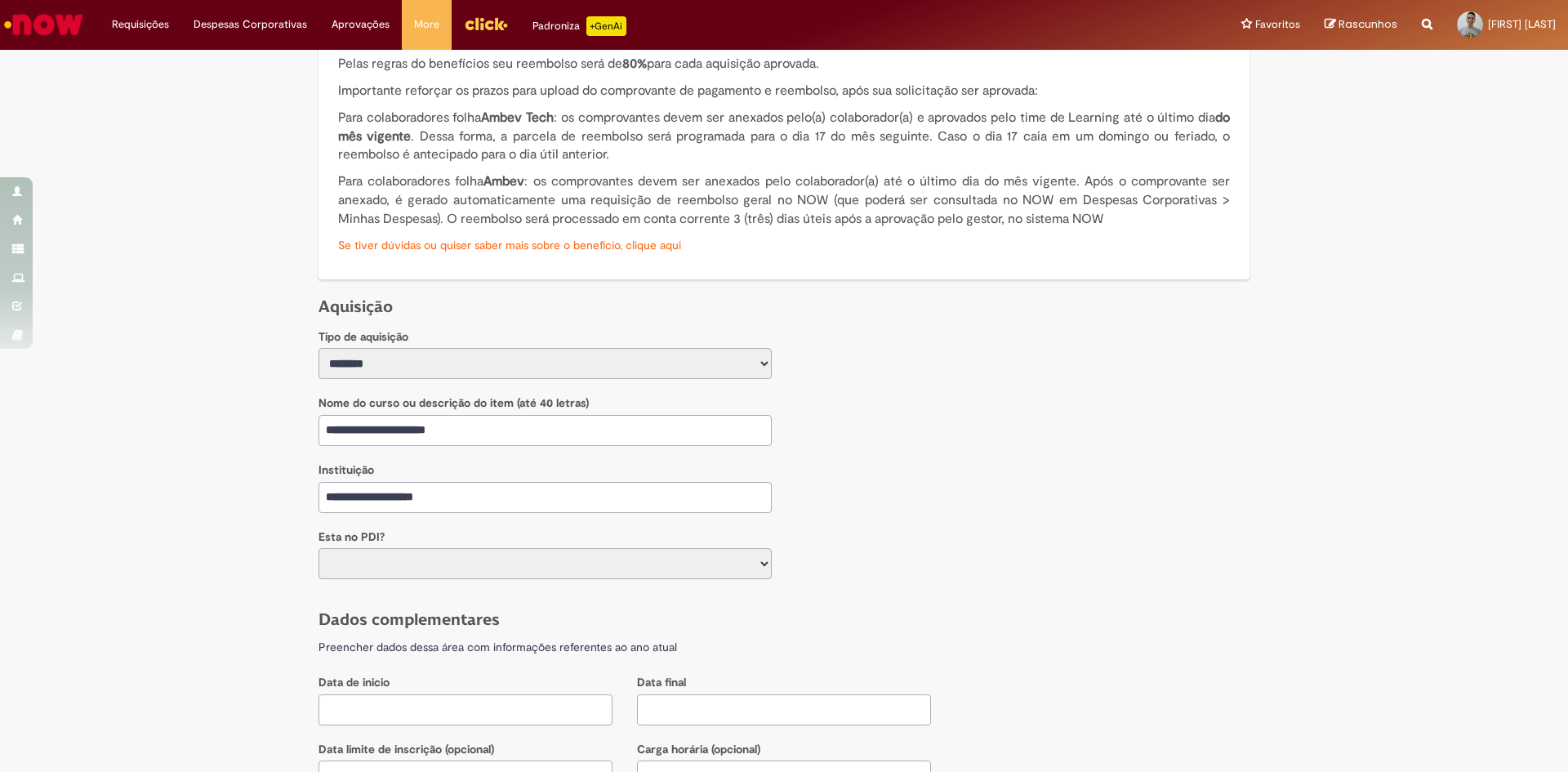 click on "*** ***" at bounding box center (545, 564) 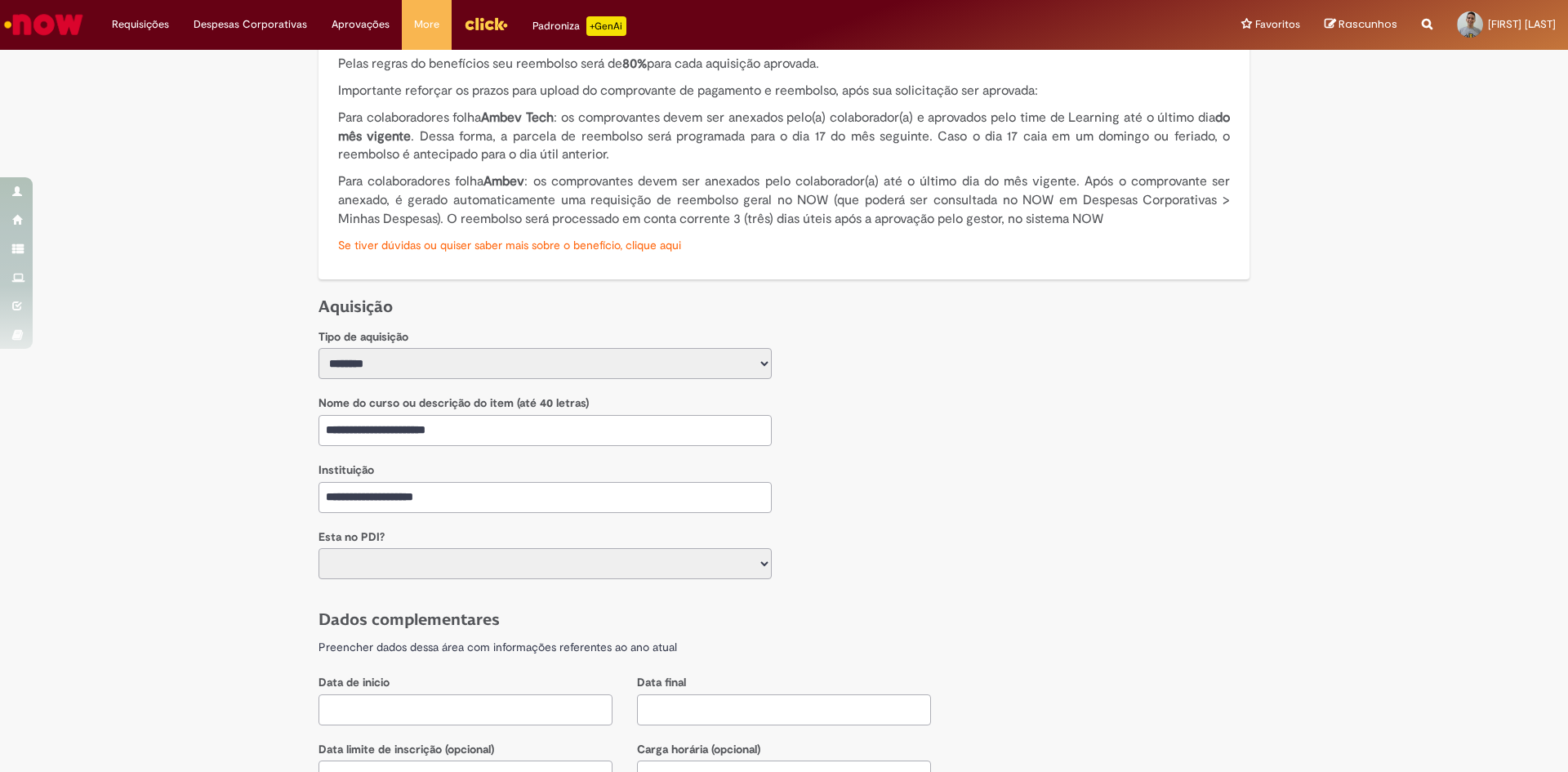 select on "*" 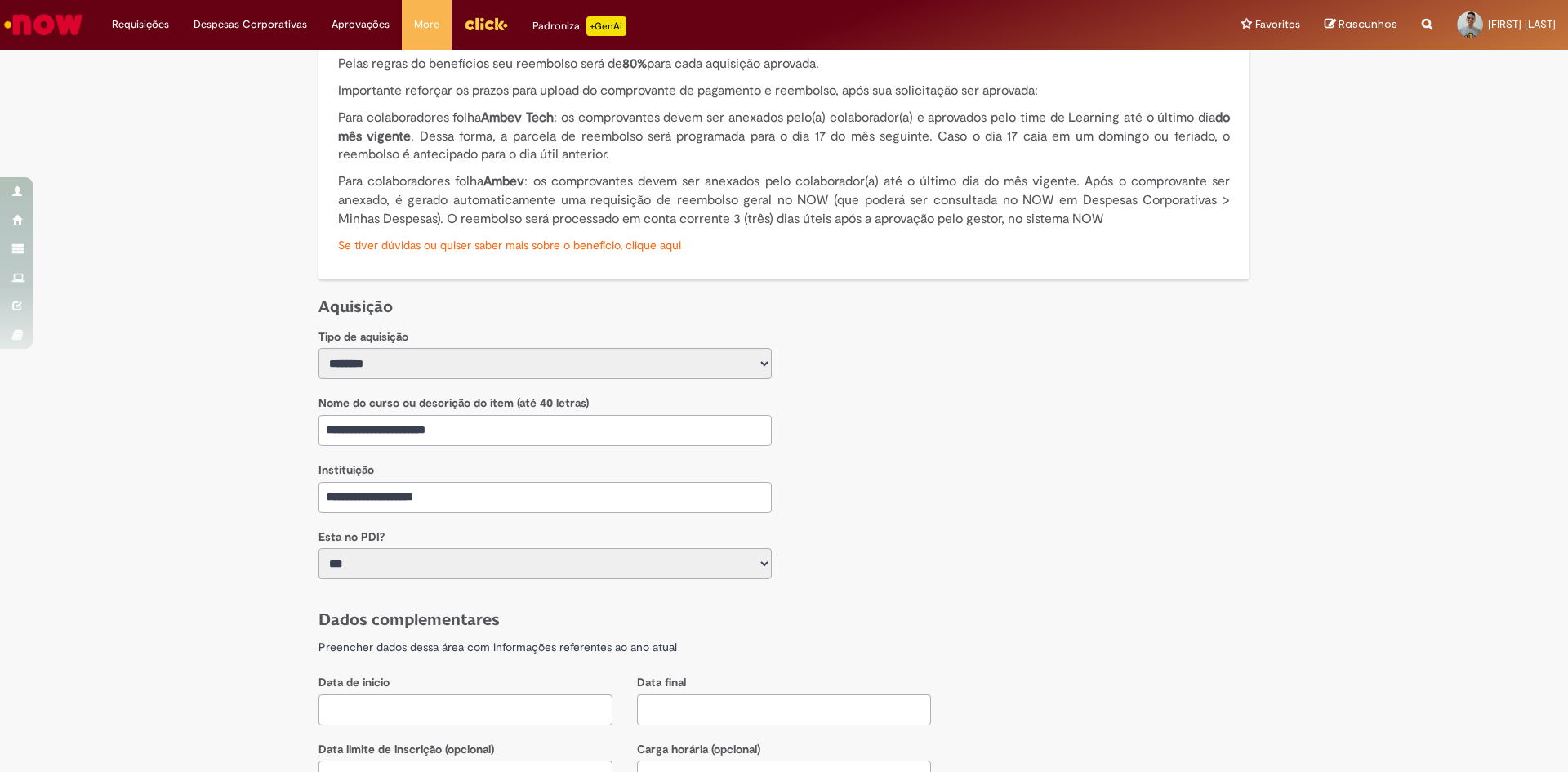 click on "*** ***" at bounding box center (545, 564) 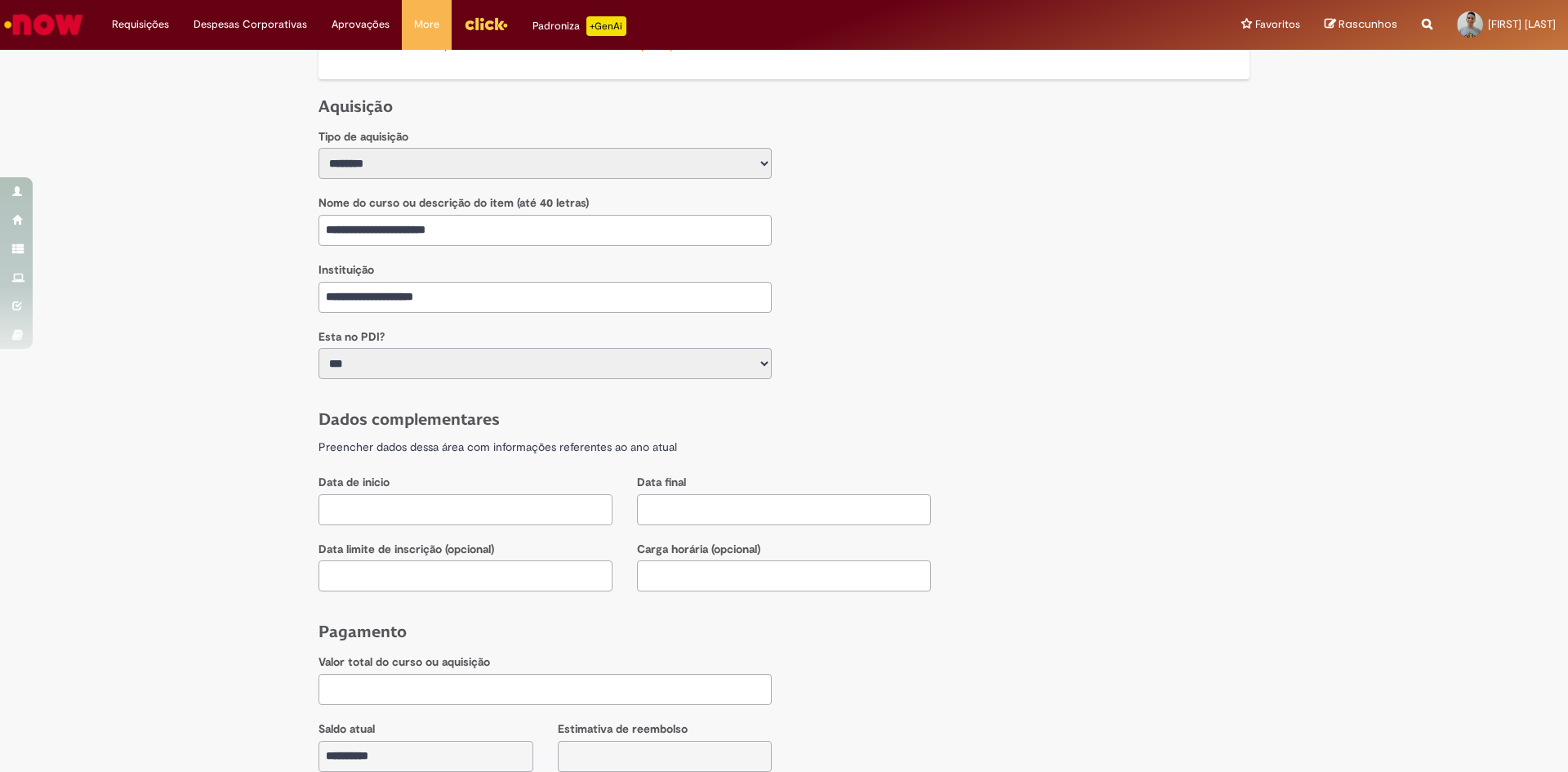 scroll, scrollTop: 490, scrollLeft: 0, axis: vertical 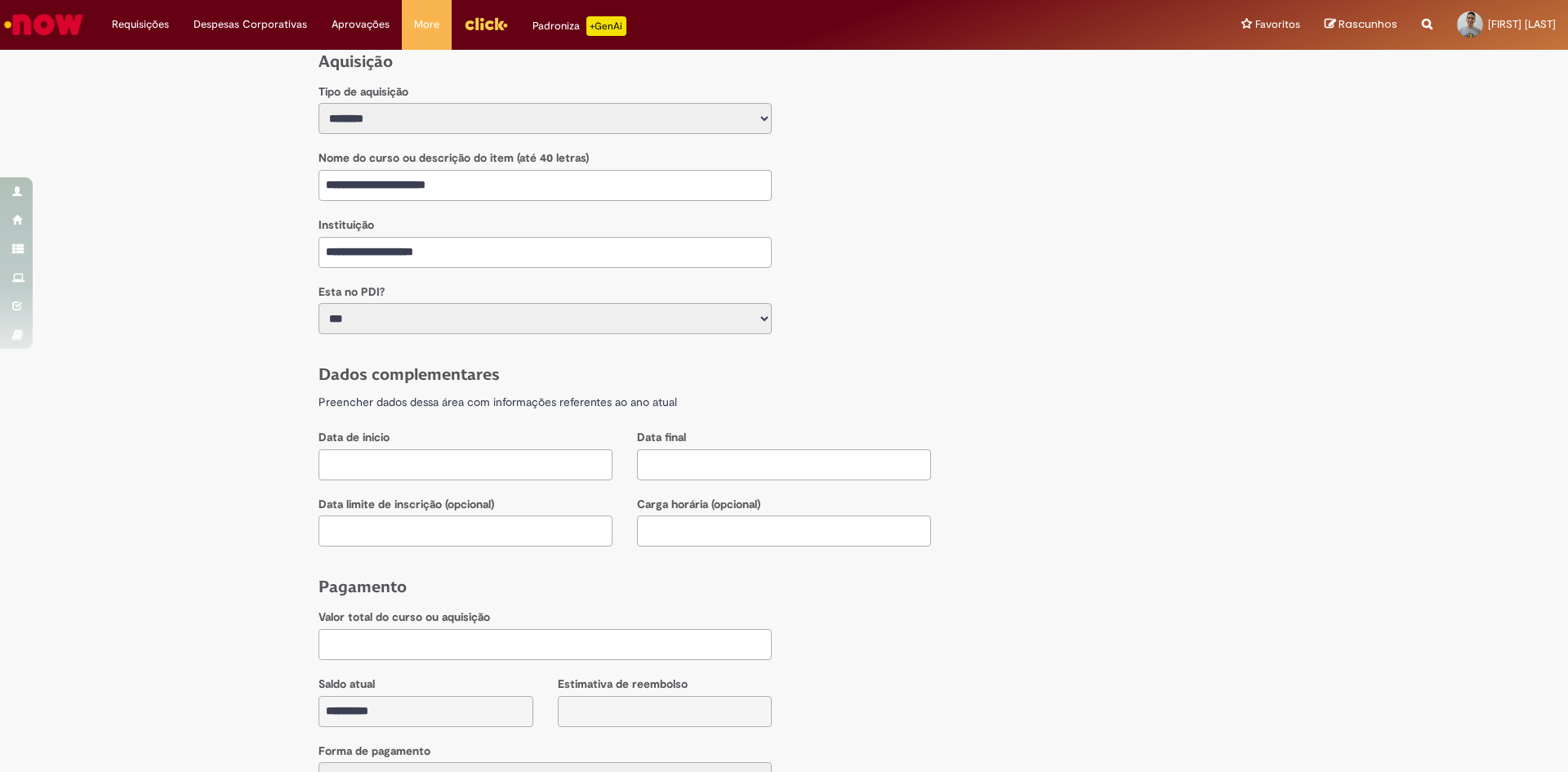 click at bounding box center (466, 465) 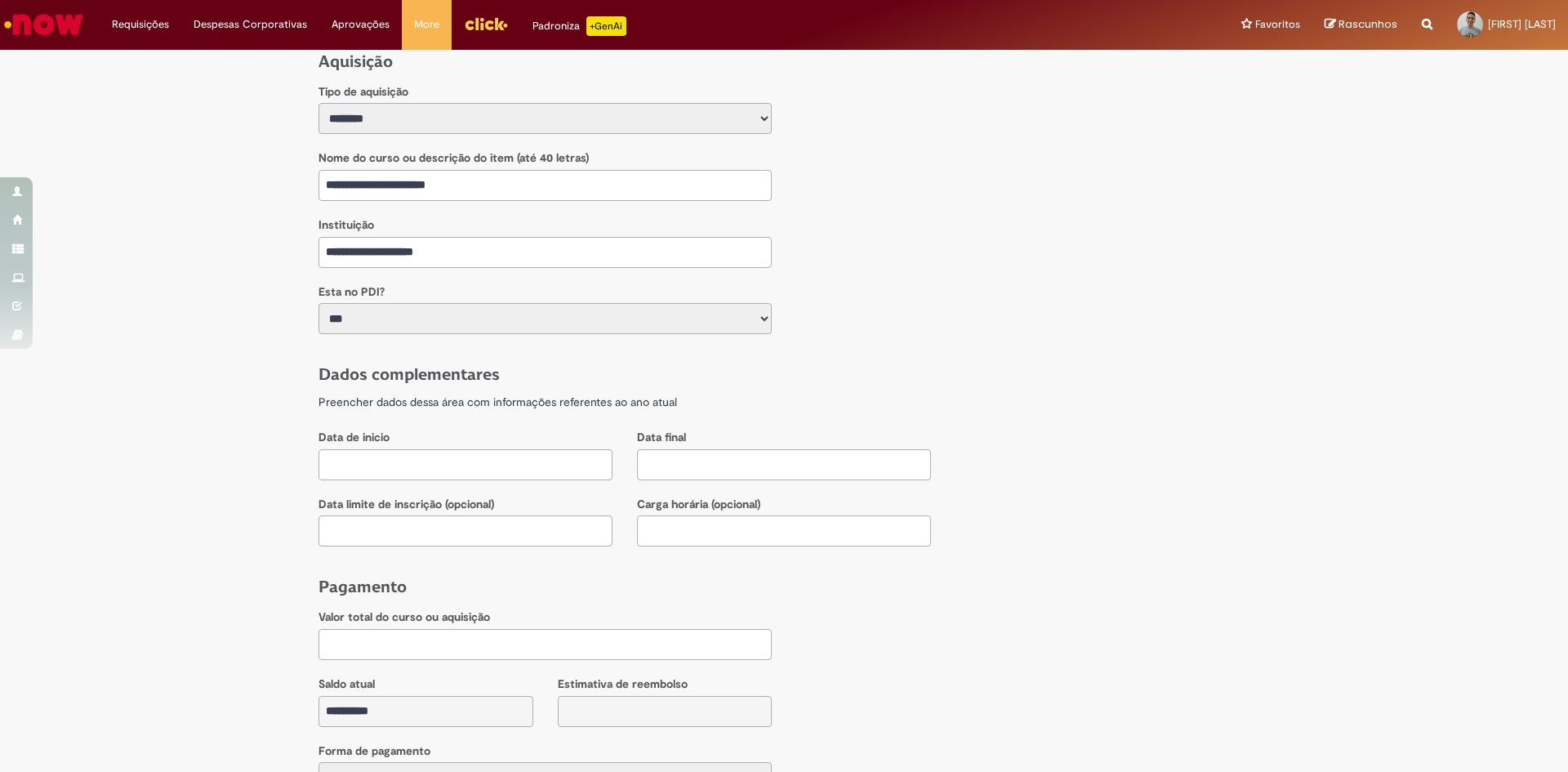 click at bounding box center [466, 465] 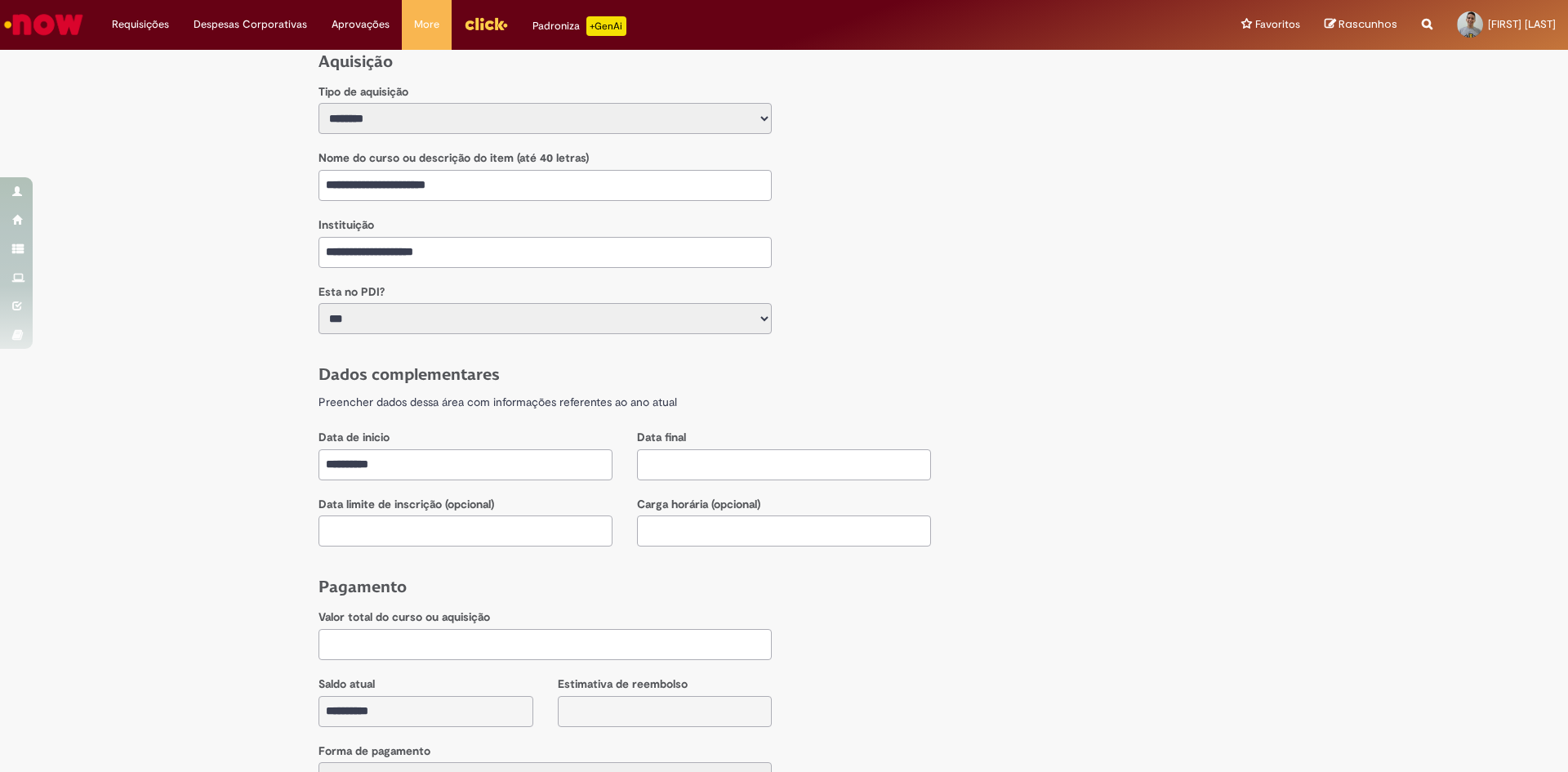 type on "**********" 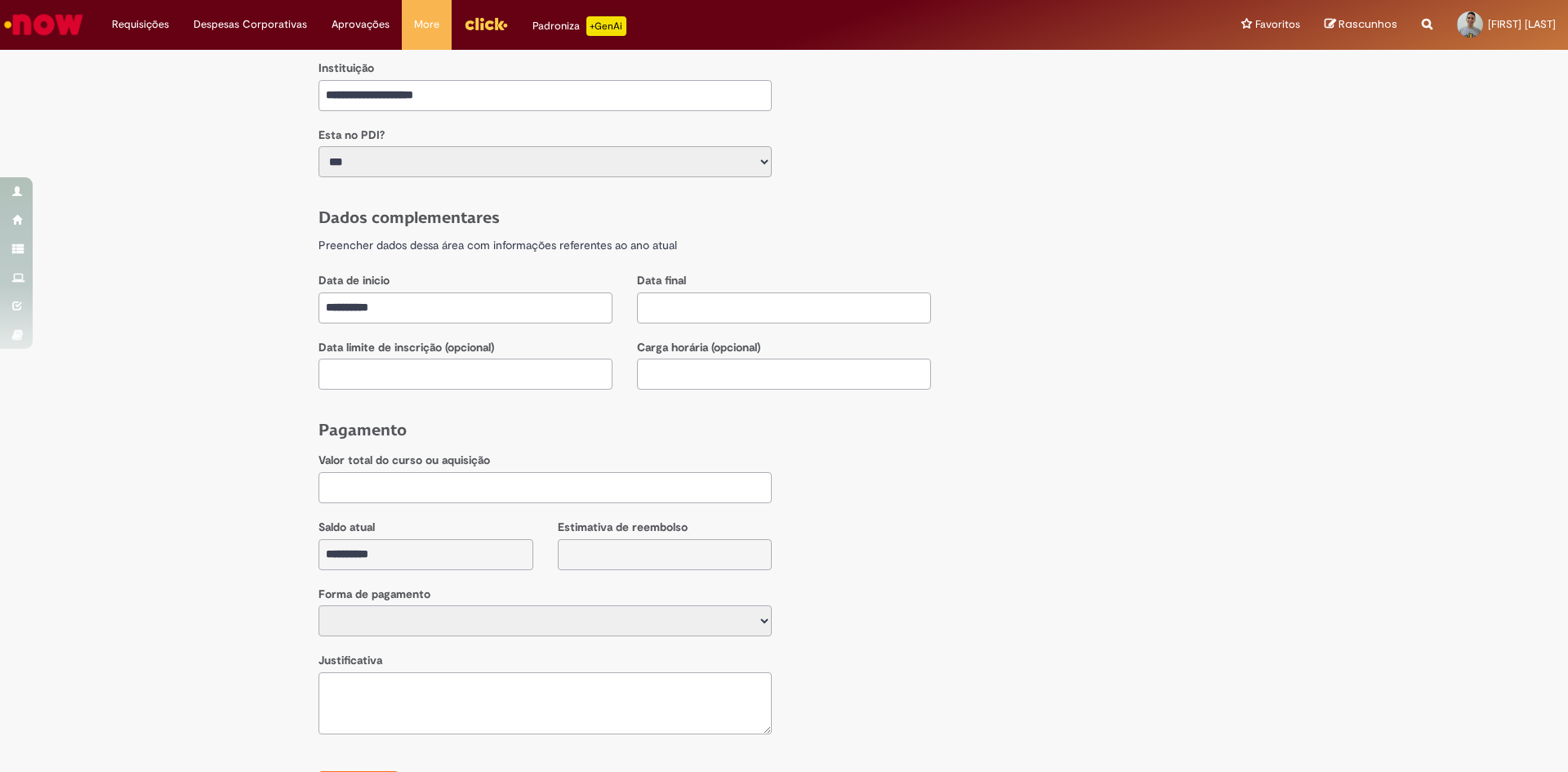 scroll, scrollTop: 654, scrollLeft: 0, axis: vertical 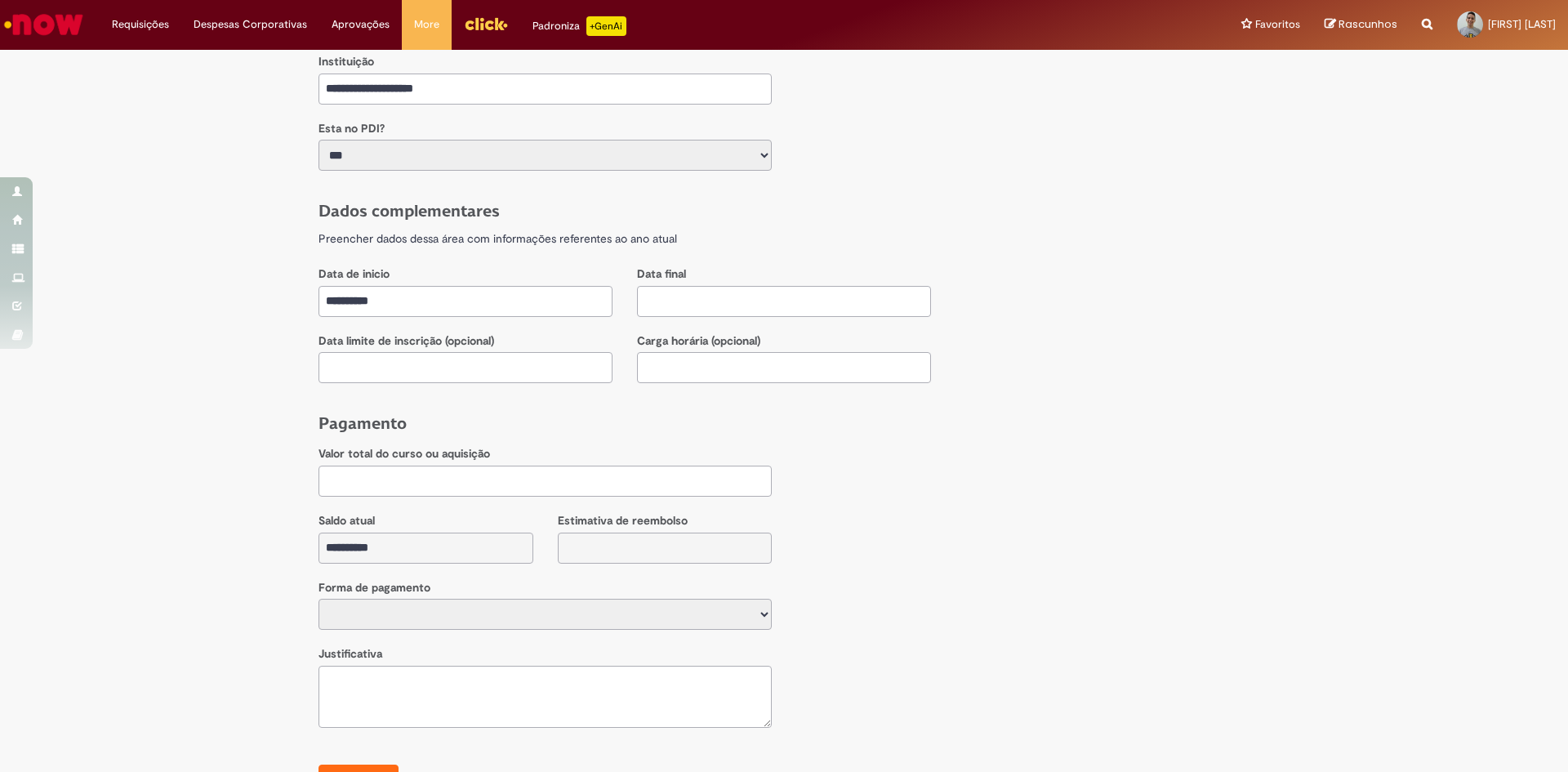 click on "**********" at bounding box center (545, 614) 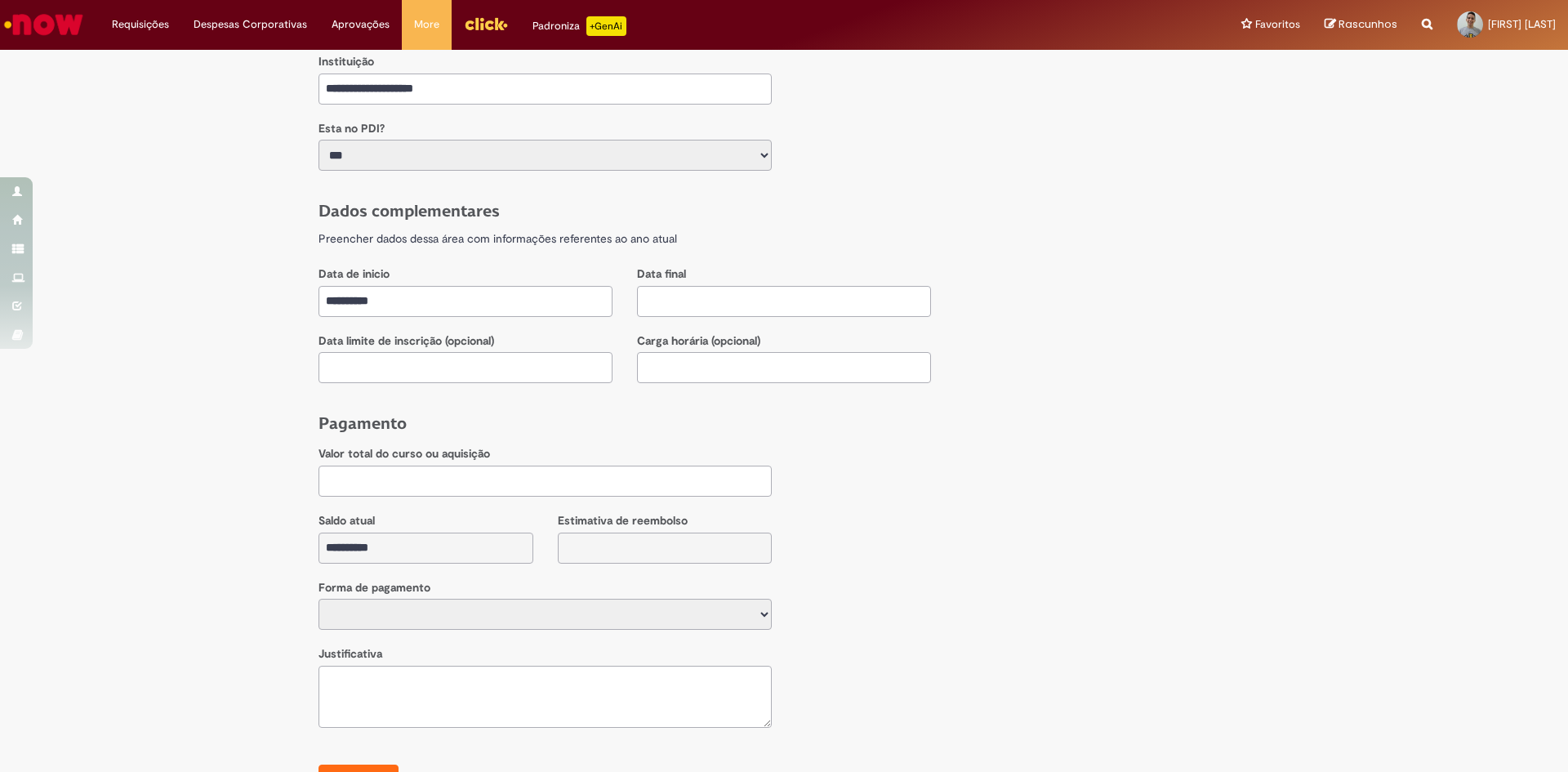select on "*" 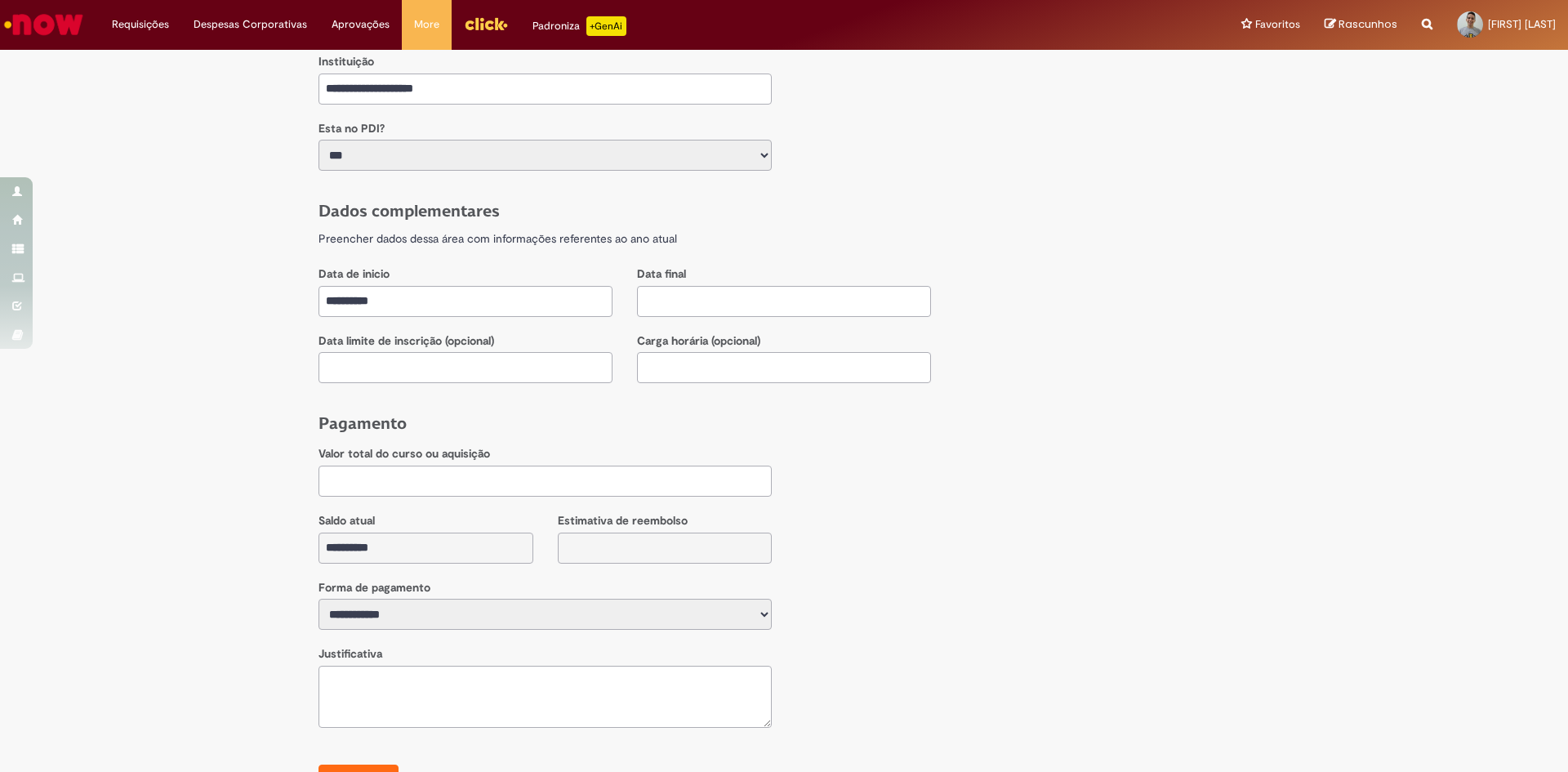 click on "**********" at bounding box center (545, 614) 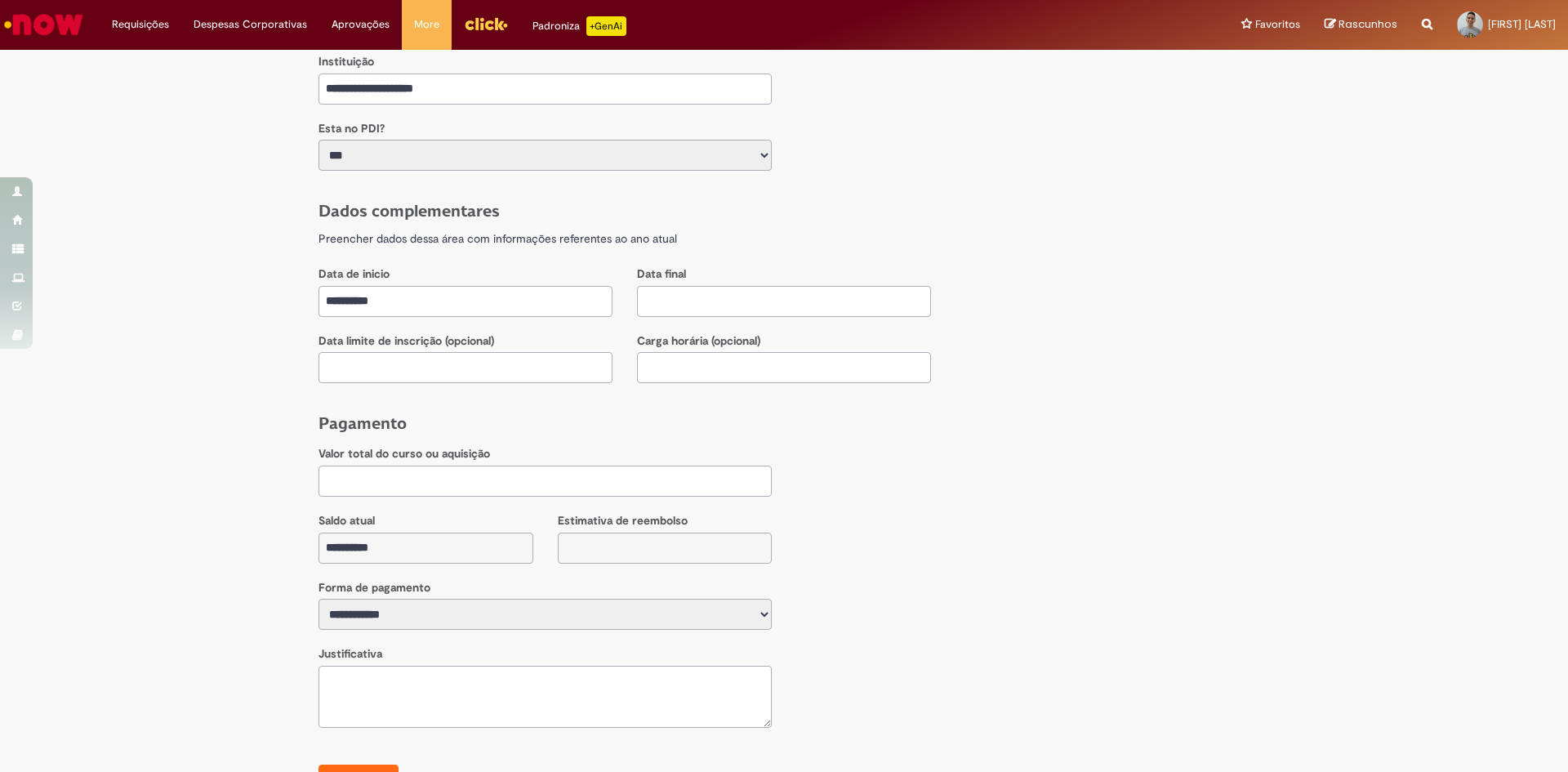click at bounding box center (545, 481) 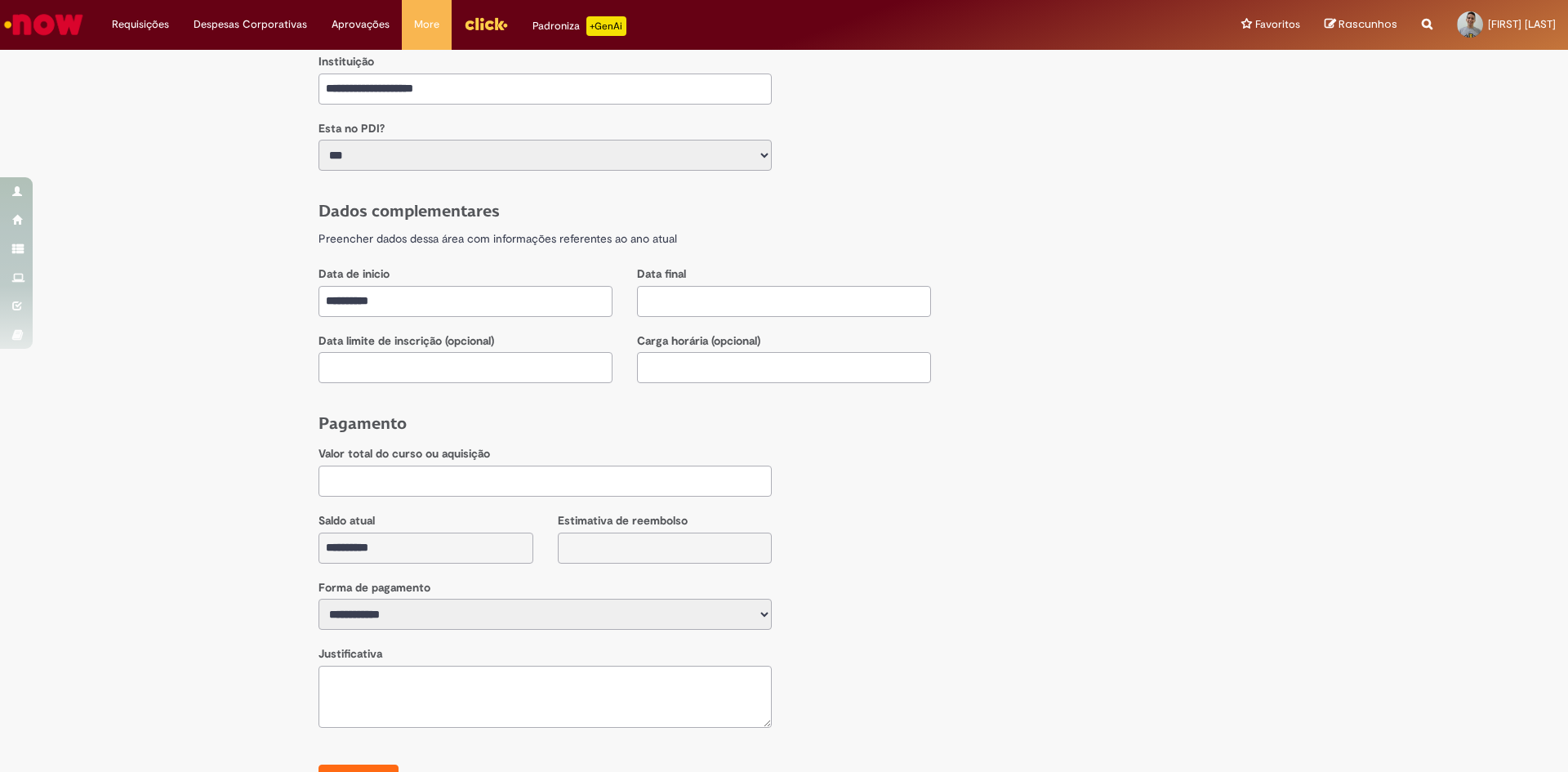 click at bounding box center (784, 301) 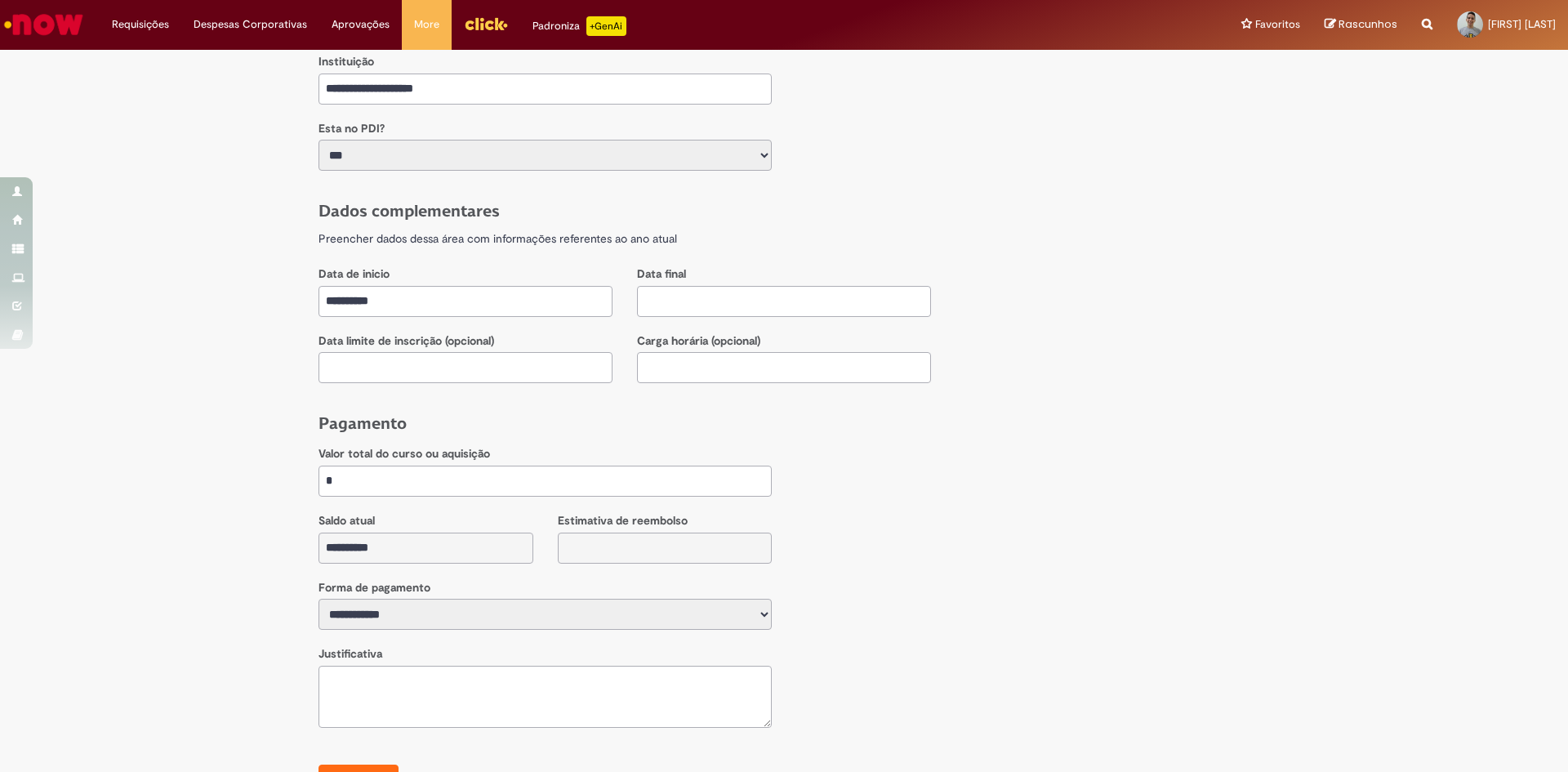 type on "*******" 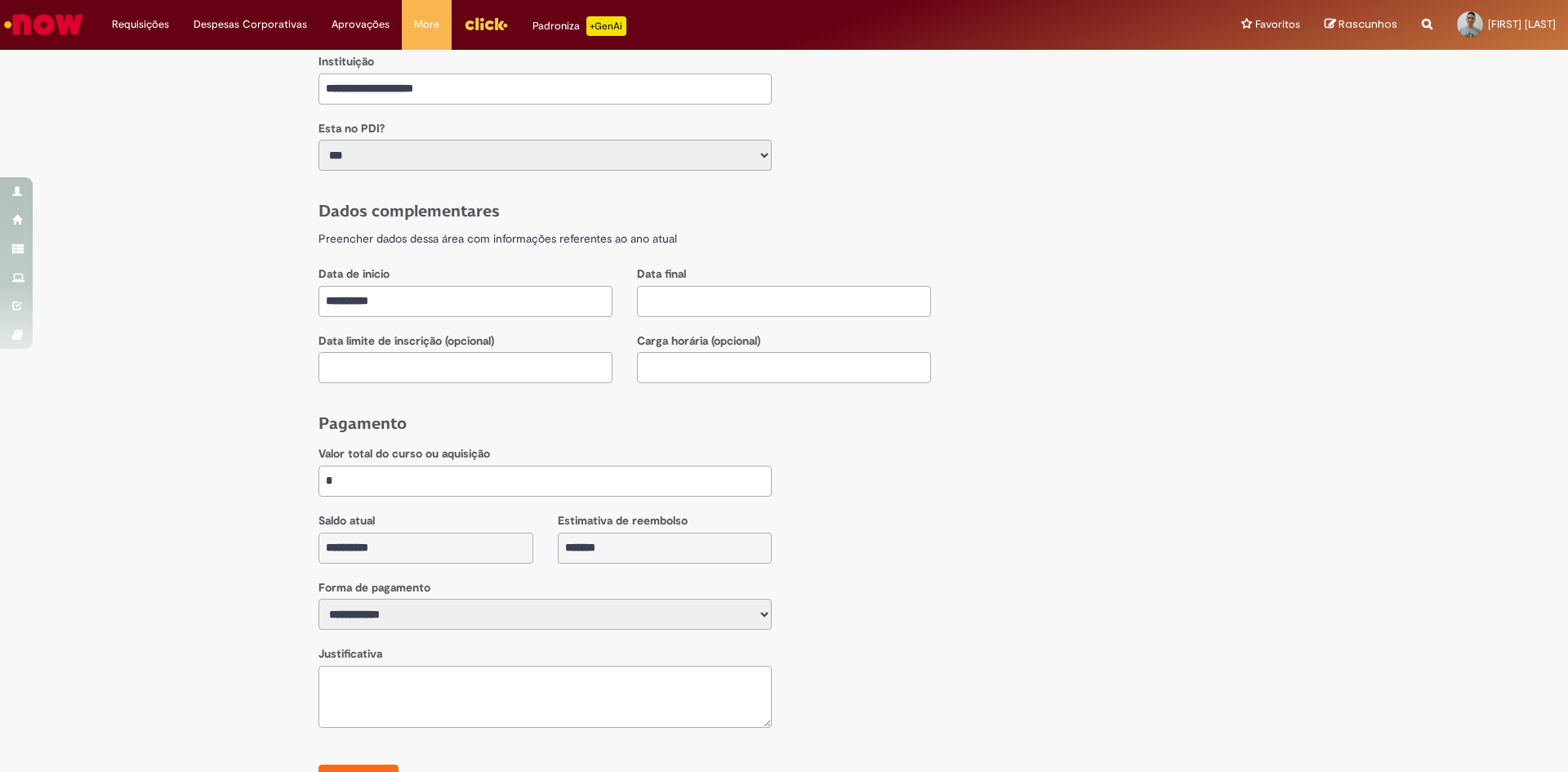 type on "**" 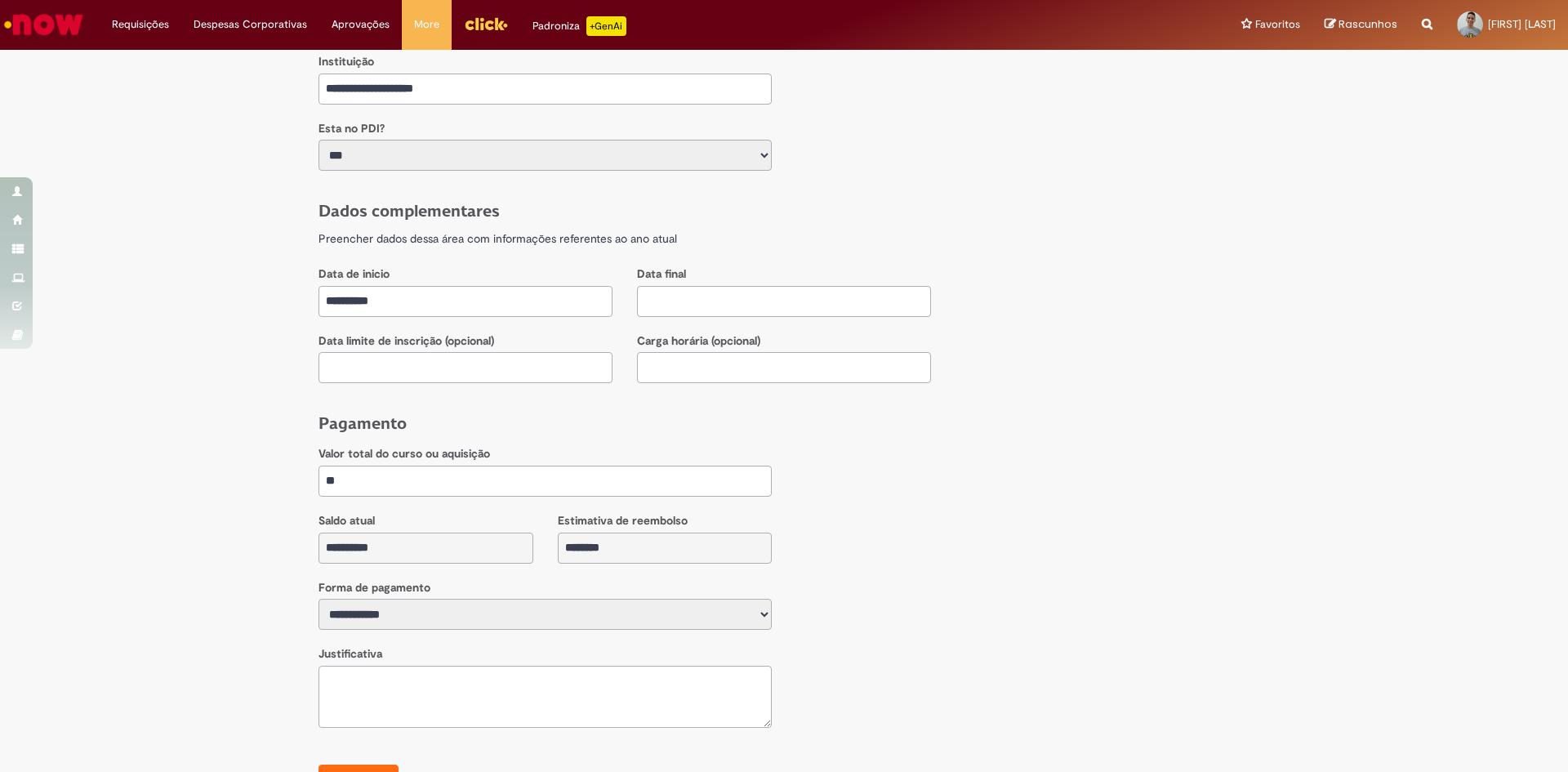 type on "***" 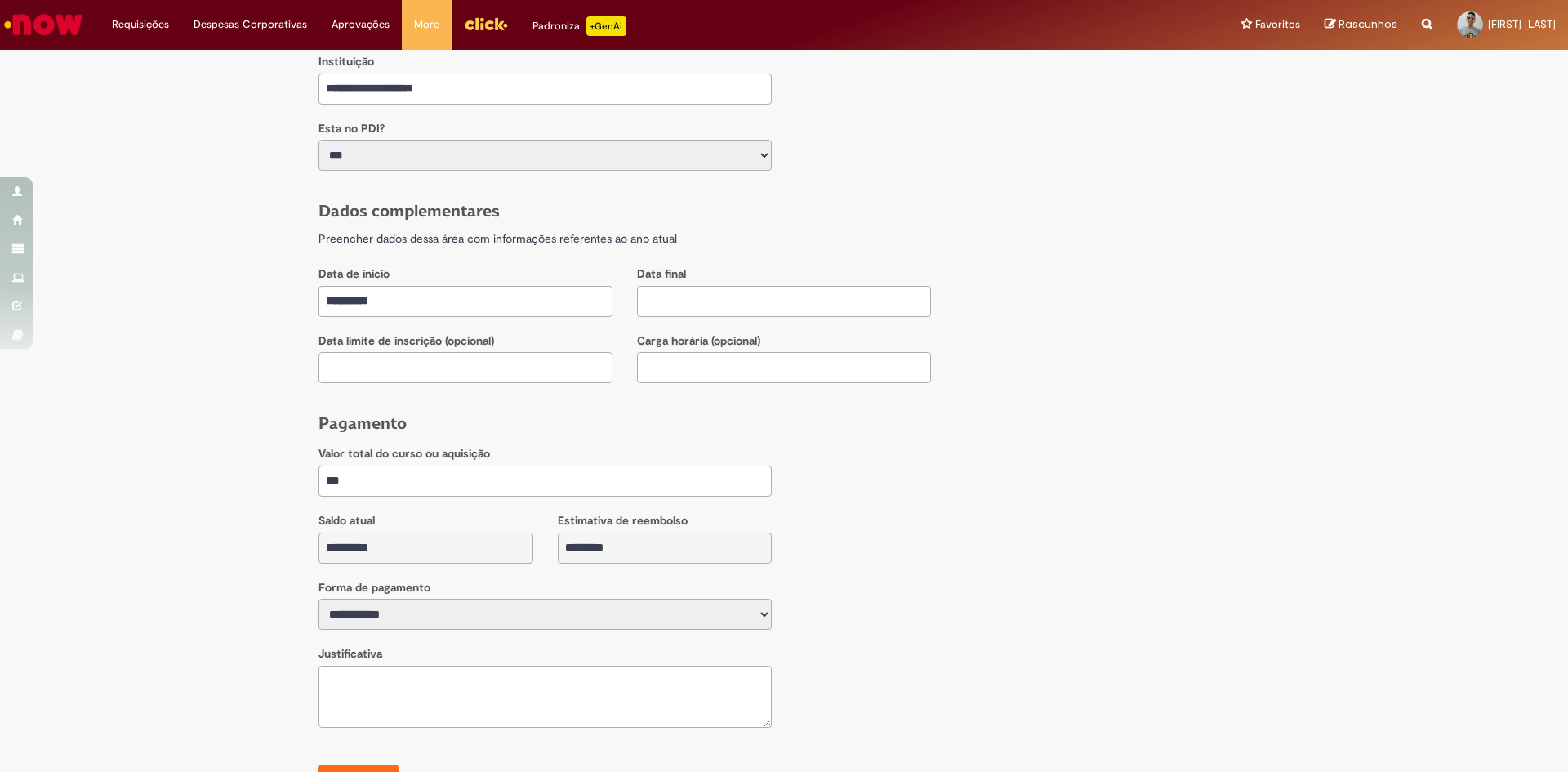 type on "***" 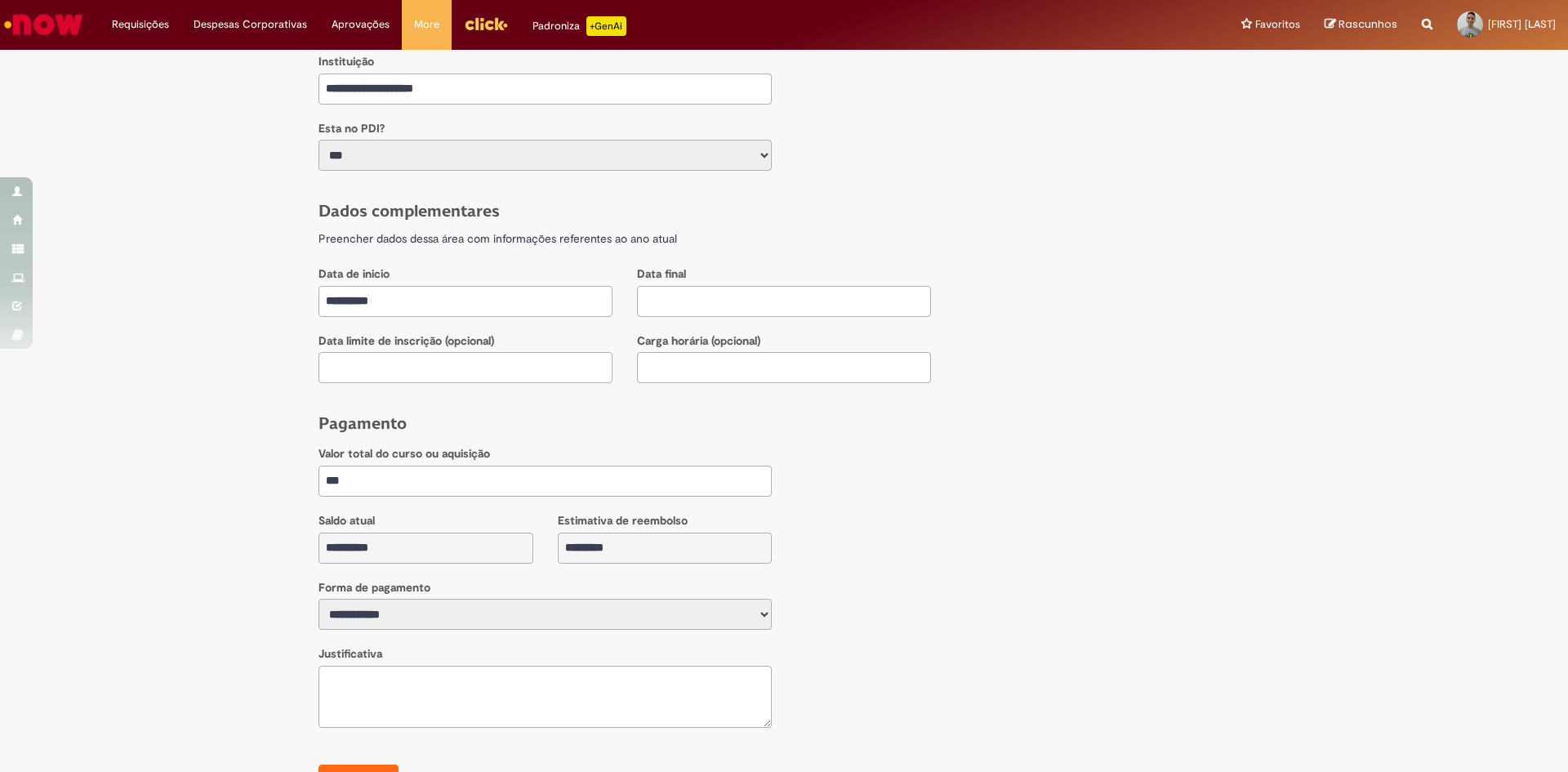 click on "**********" at bounding box center [545, 614] 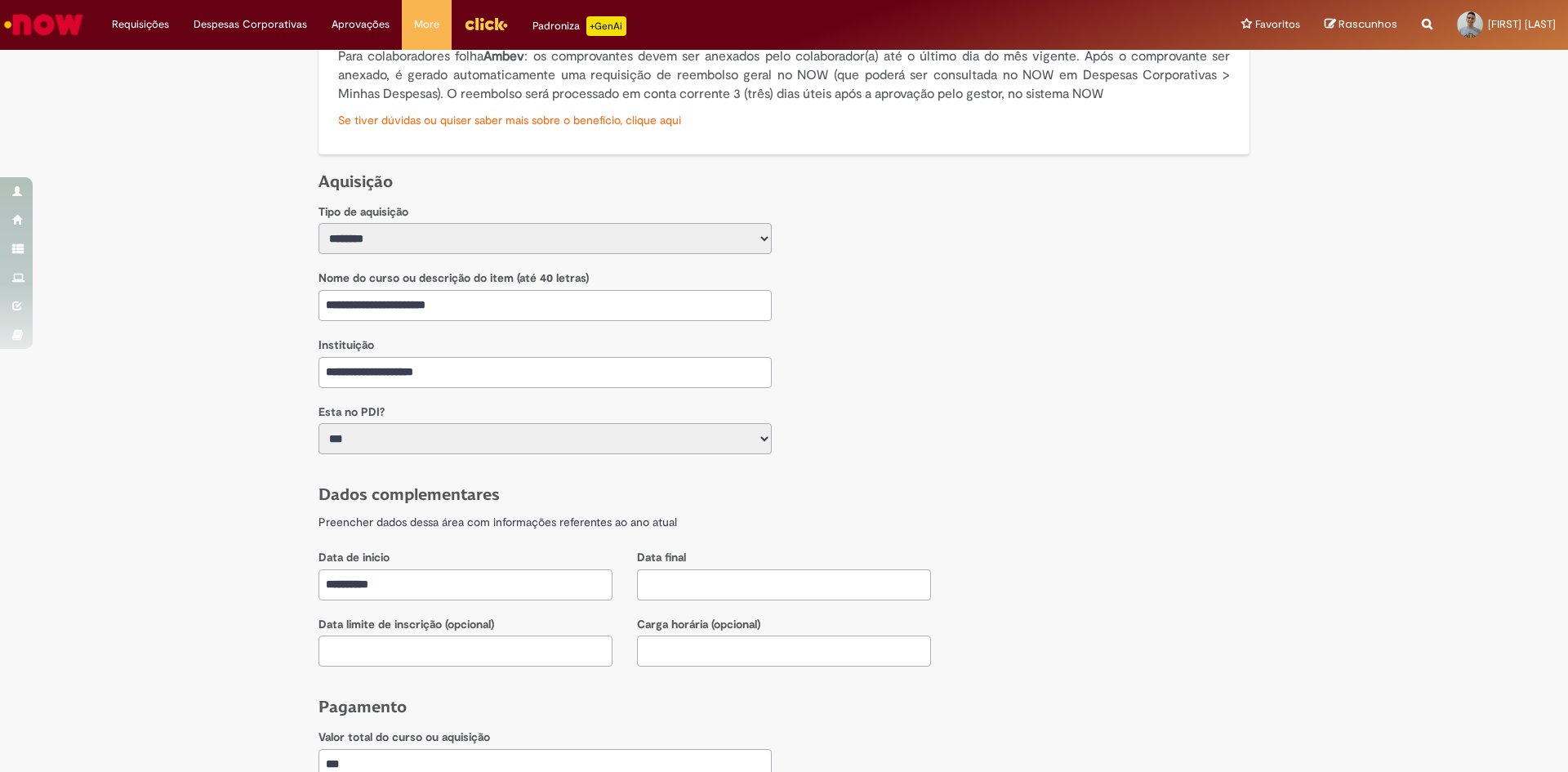 scroll, scrollTop: 297, scrollLeft: 0, axis: vertical 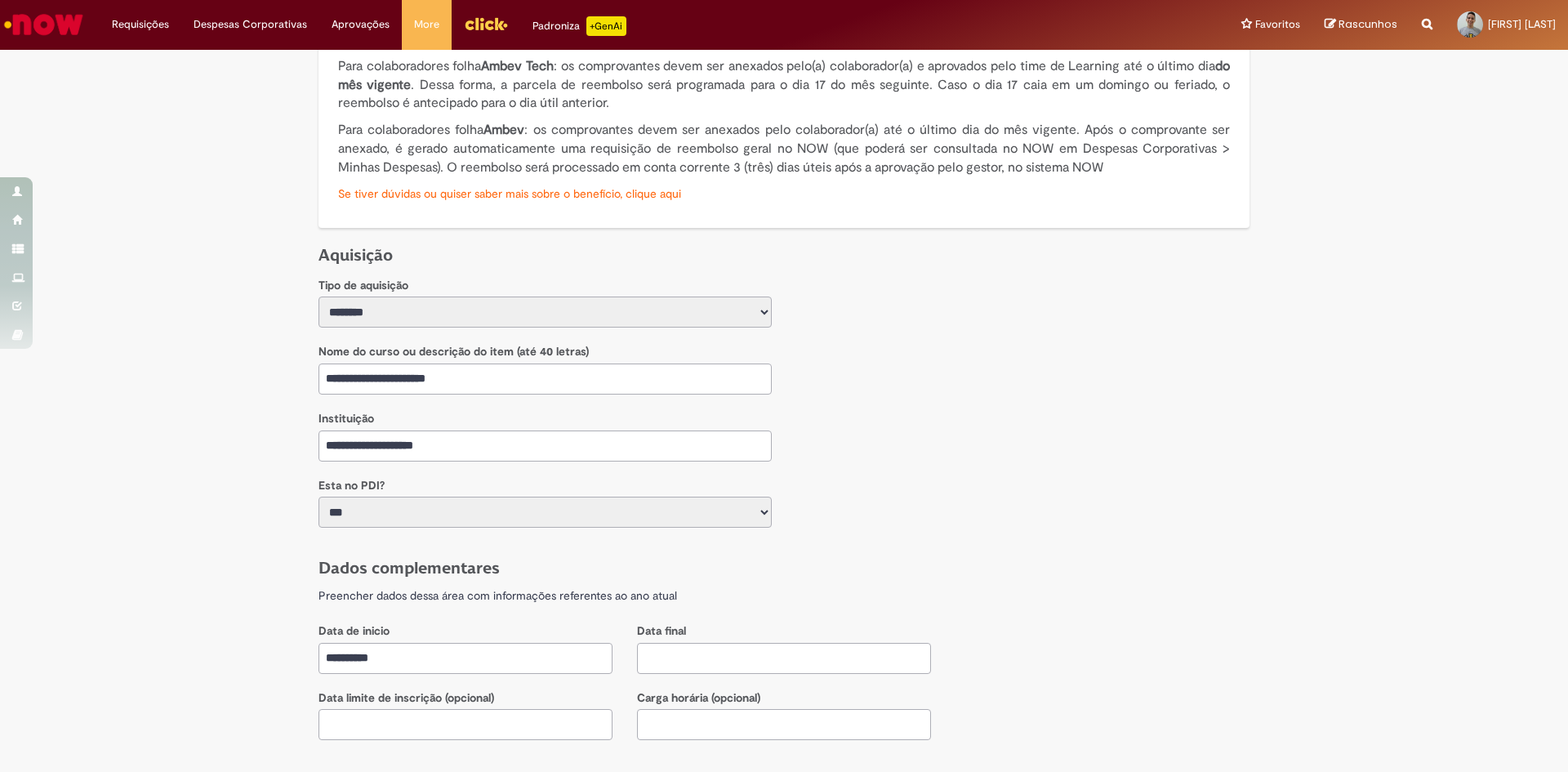 click at bounding box center [784, 658] 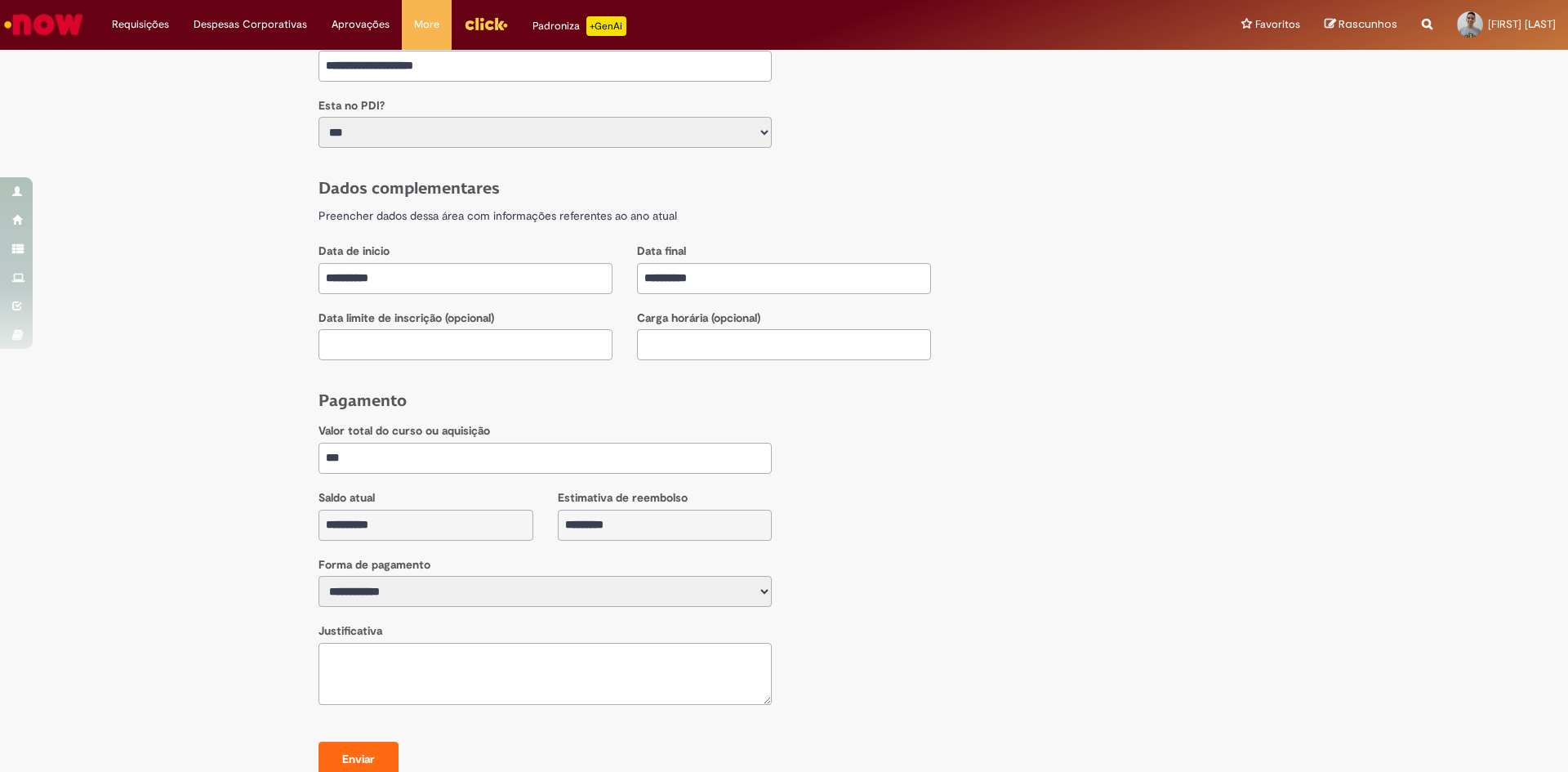 scroll, scrollTop: 705, scrollLeft: 0, axis: vertical 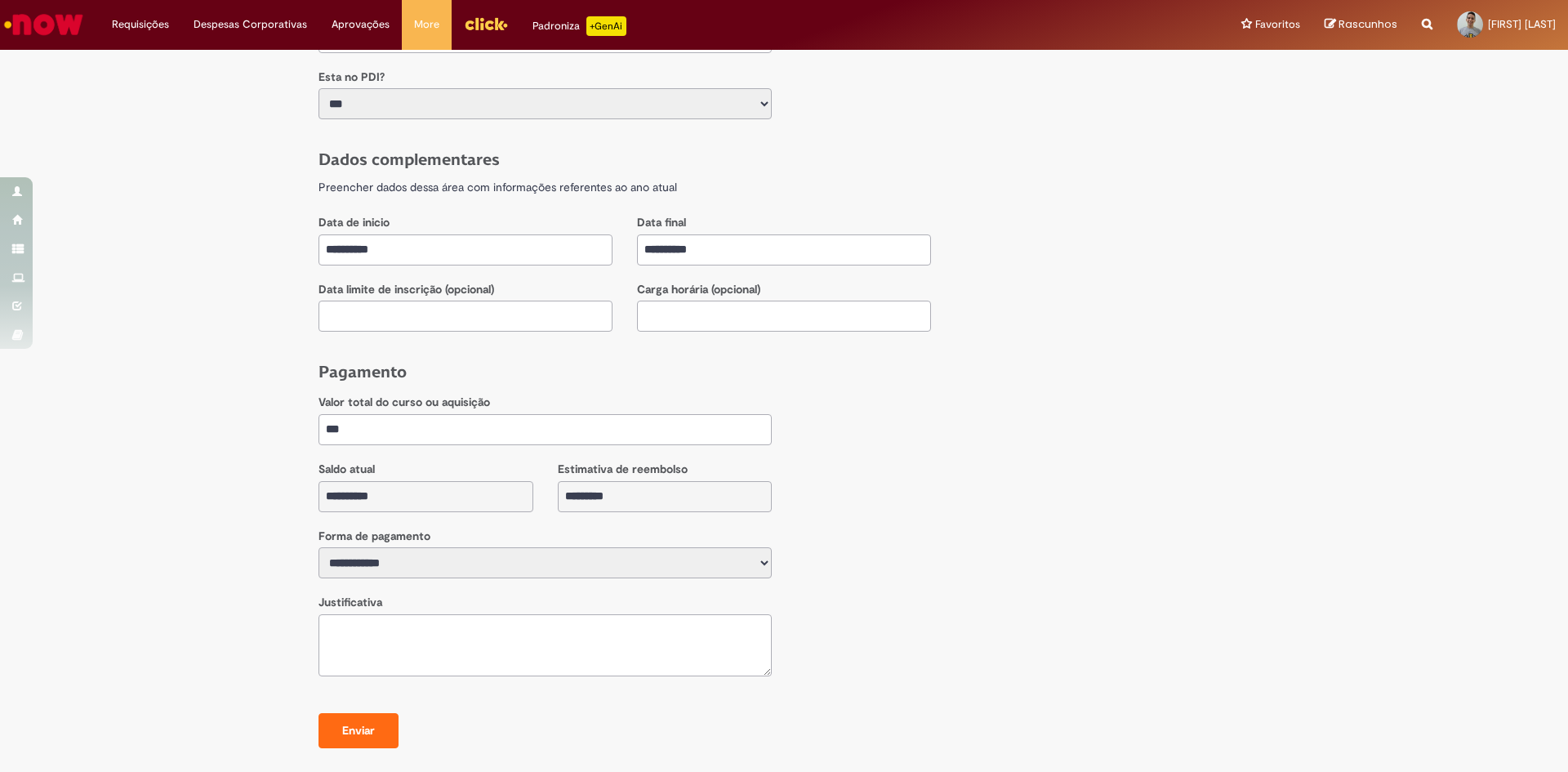 type on "**********" 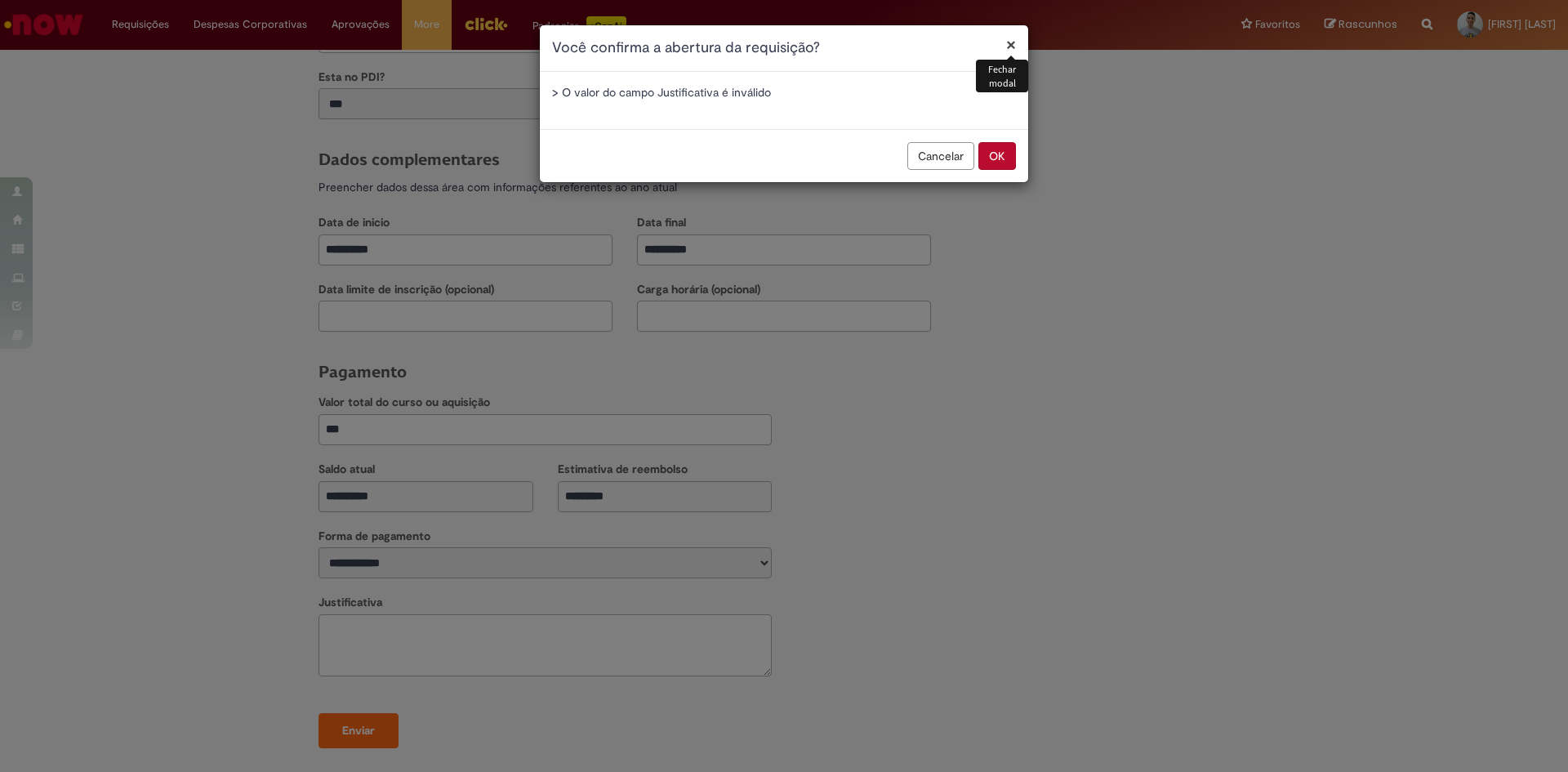 click on "> O valor do campo Justificativa é inválido" at bounding box center [784, 92] 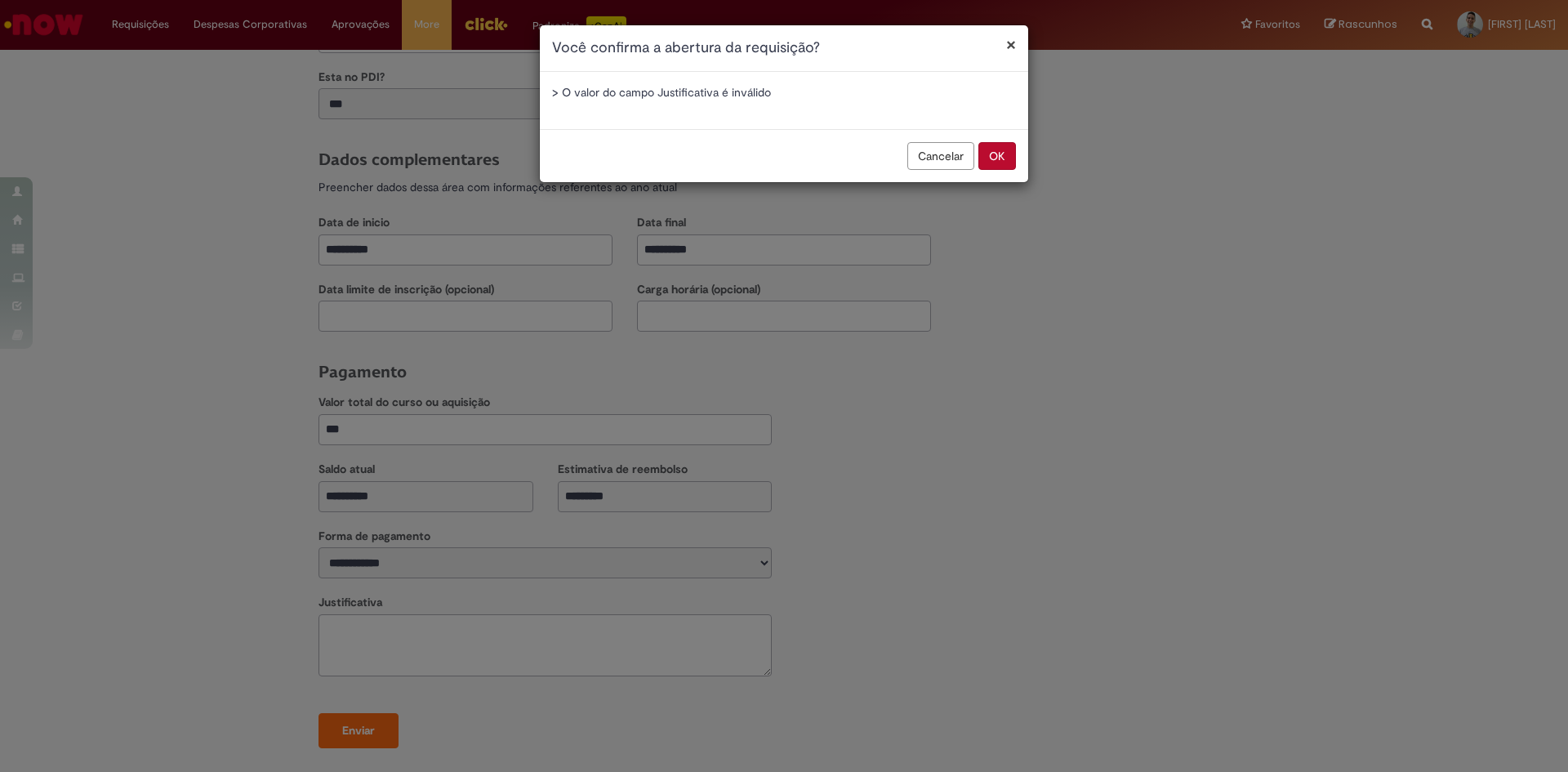 click on "Cancelar" at bounding box center (941, 156) 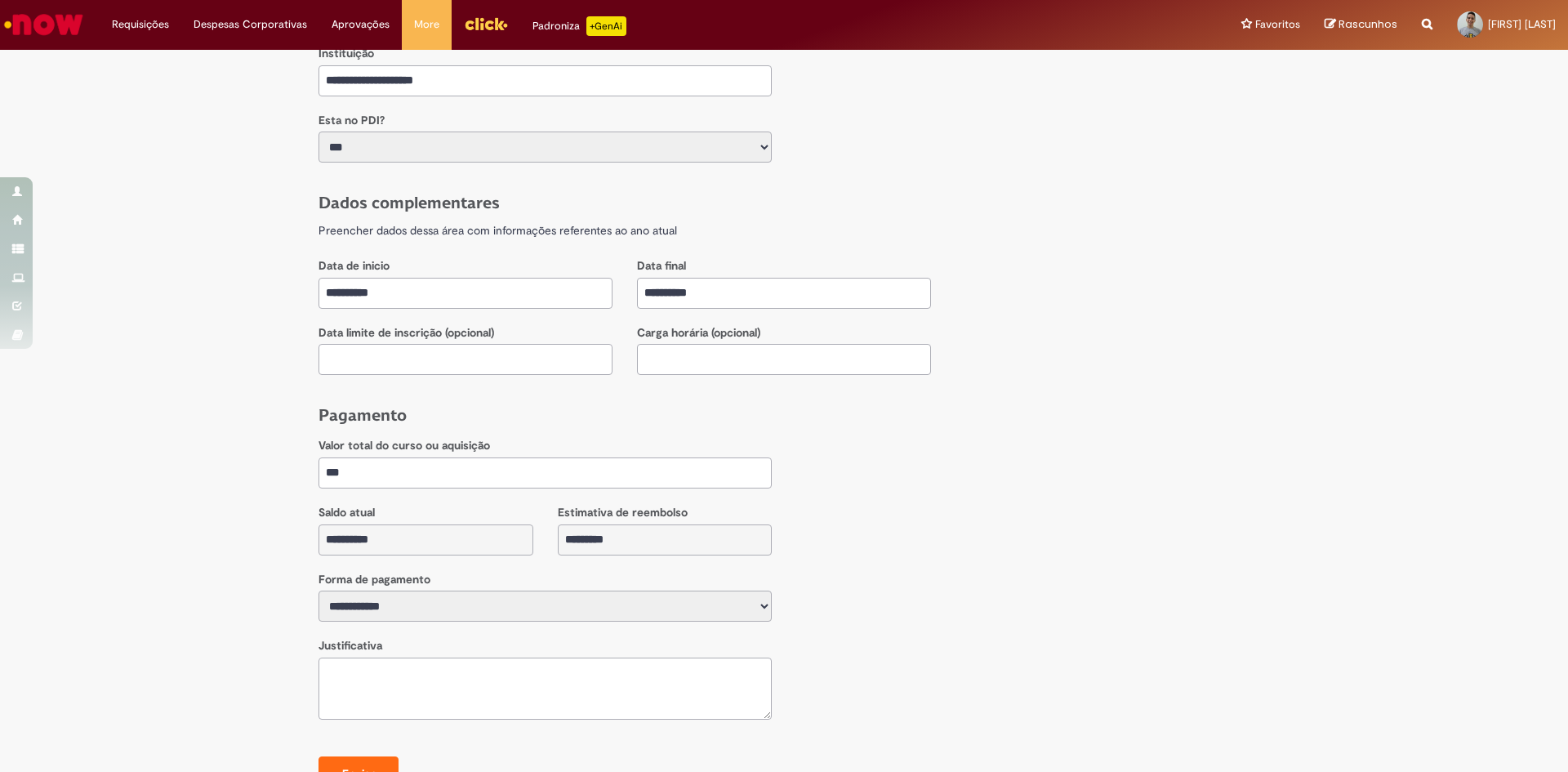 scroll, scrollTop: 705, scrollLeft: 0, axis: vertical 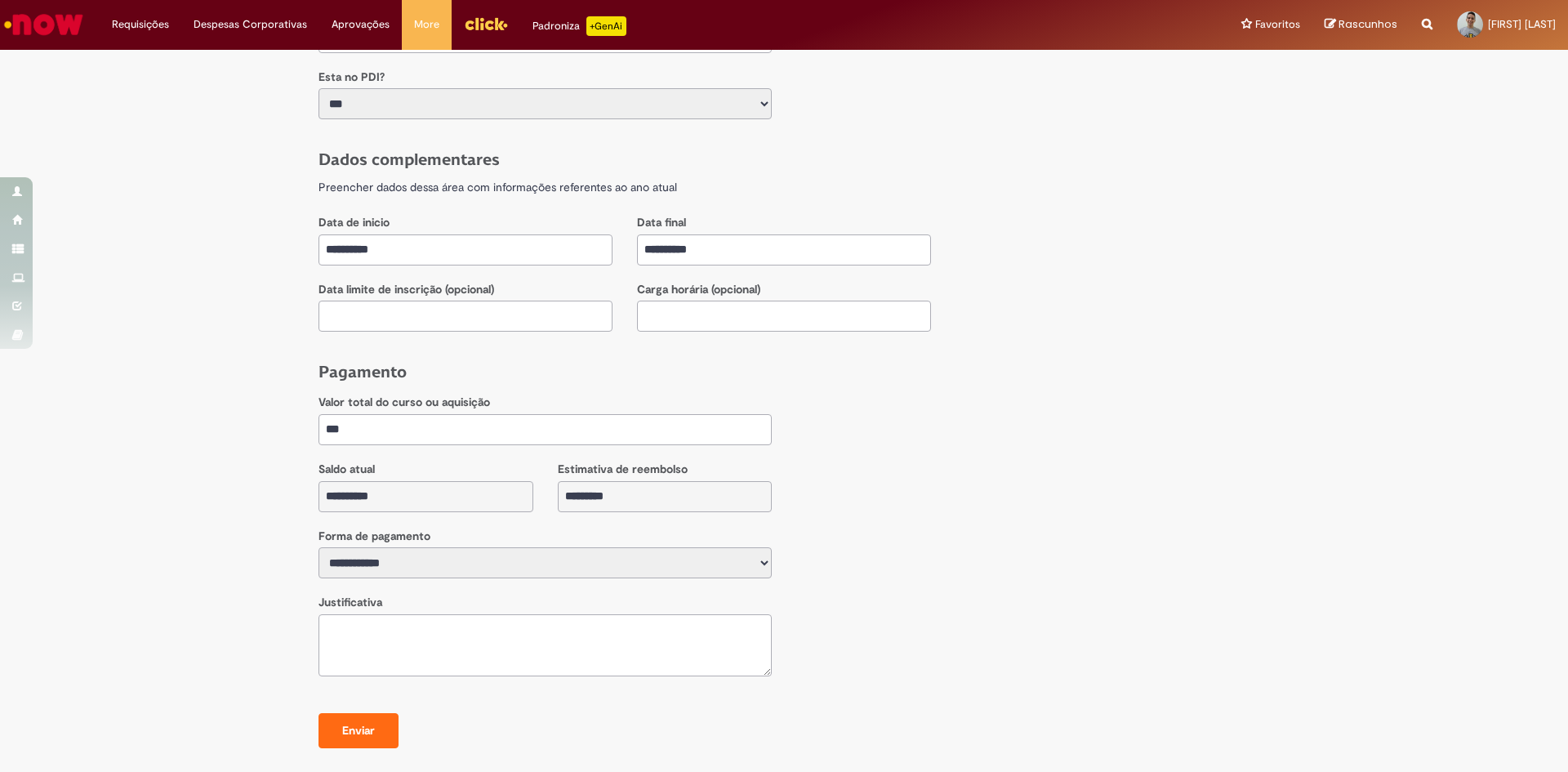 click at bounding box center [545, 645] 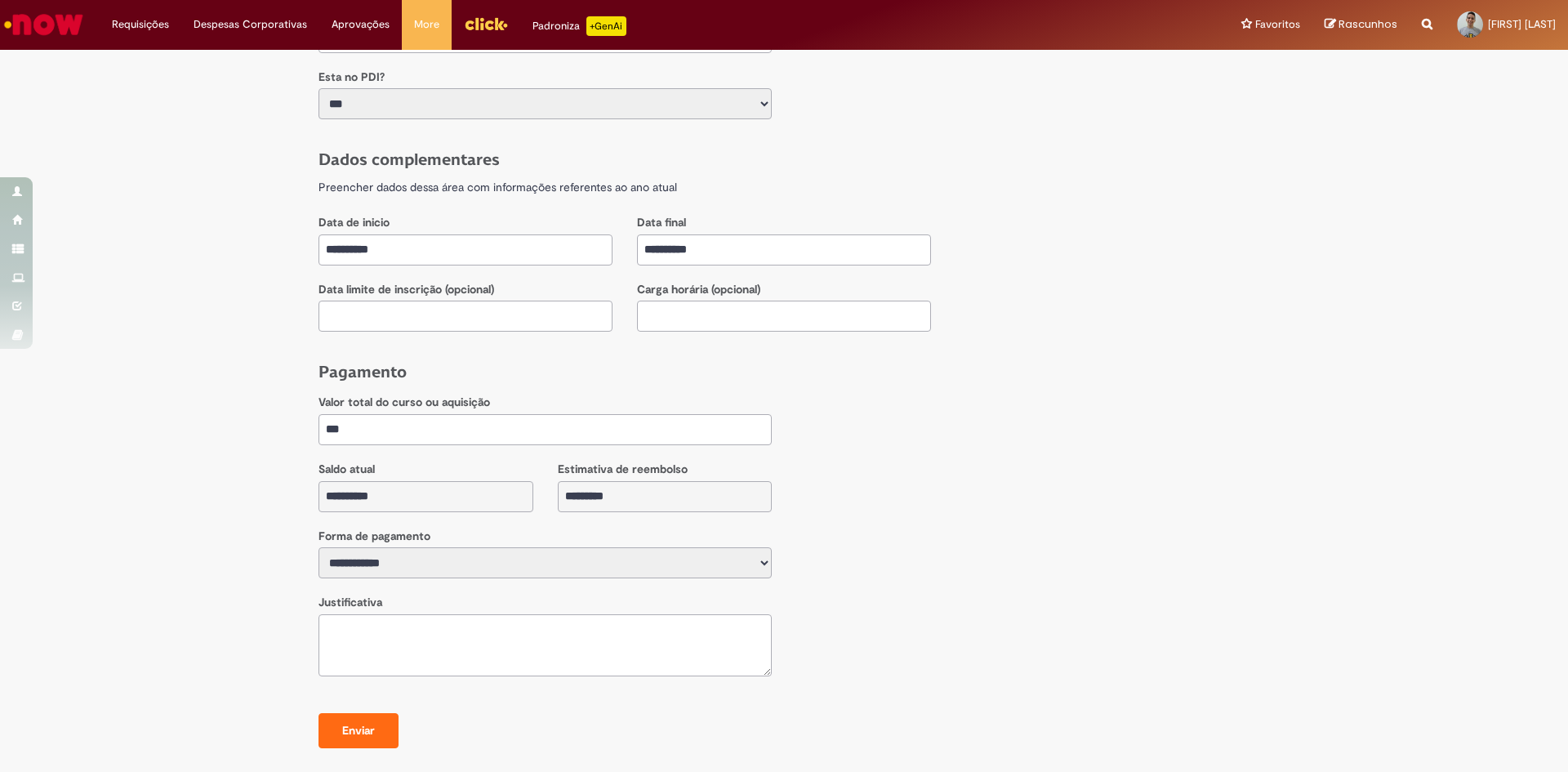 click at bounding box center [545, 645] 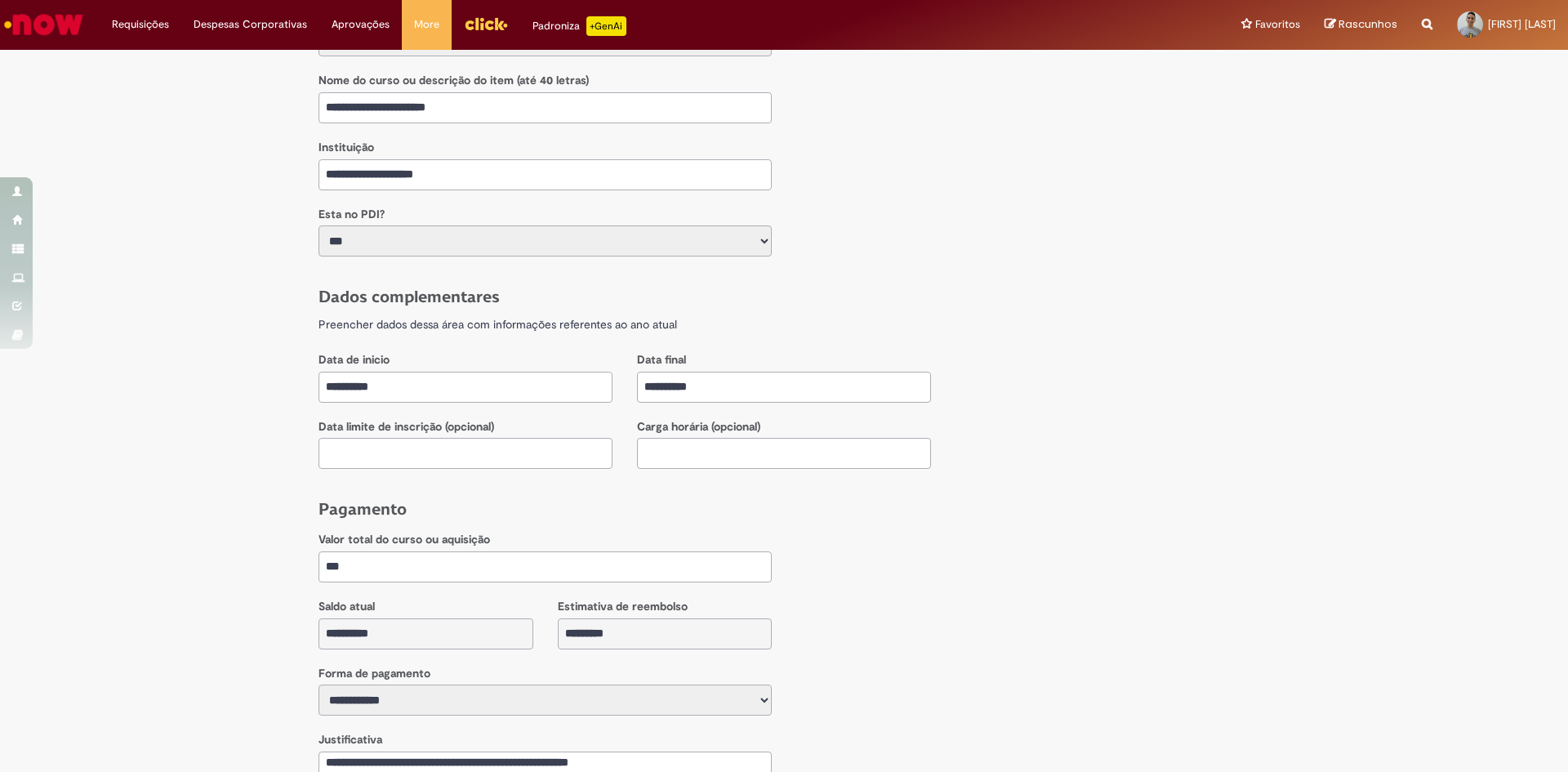 scroll, scrollTop: 623, scrollLeft: 0, axis: vertical 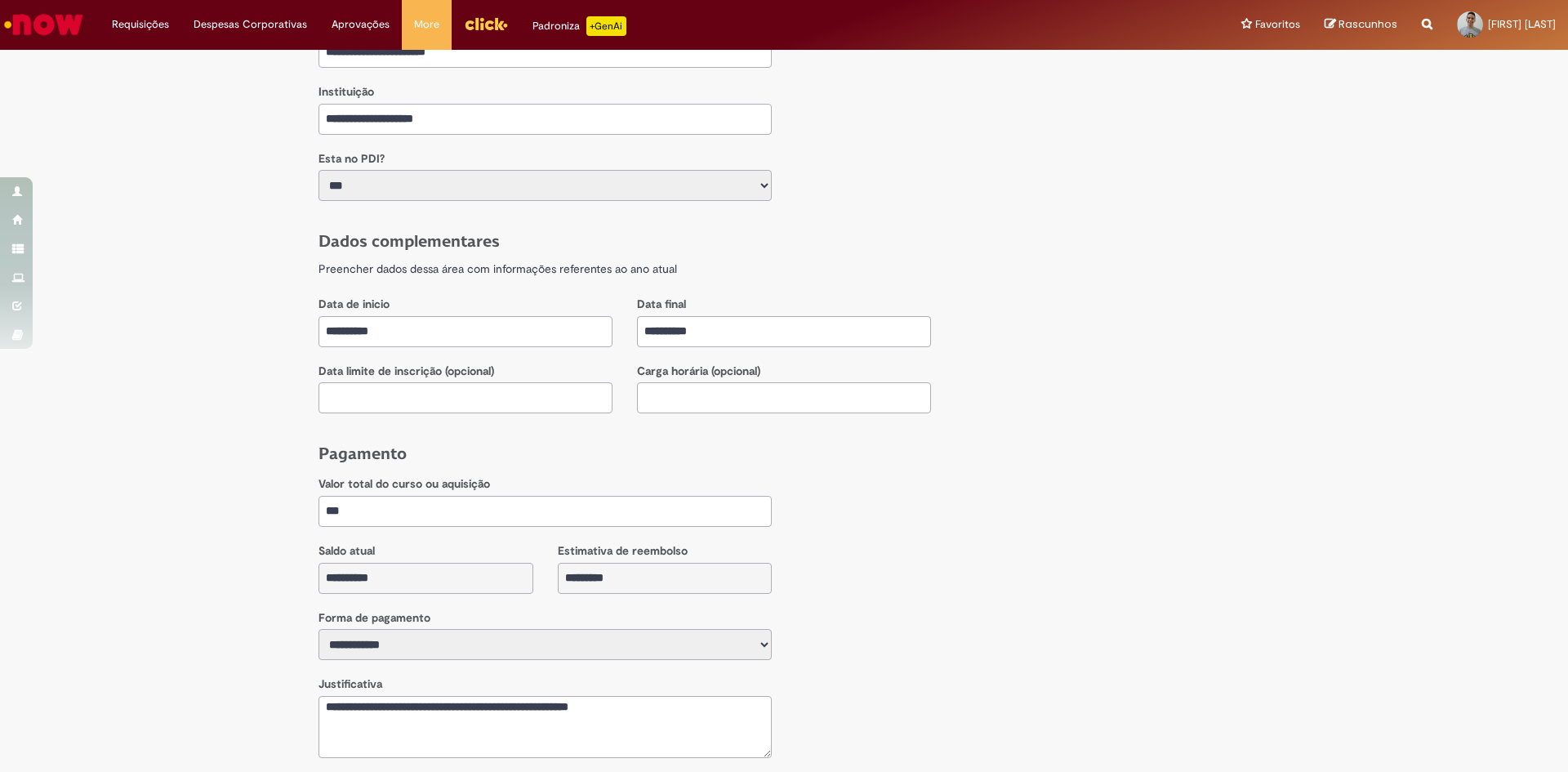 click on "***" at bounding box center (545, 511) 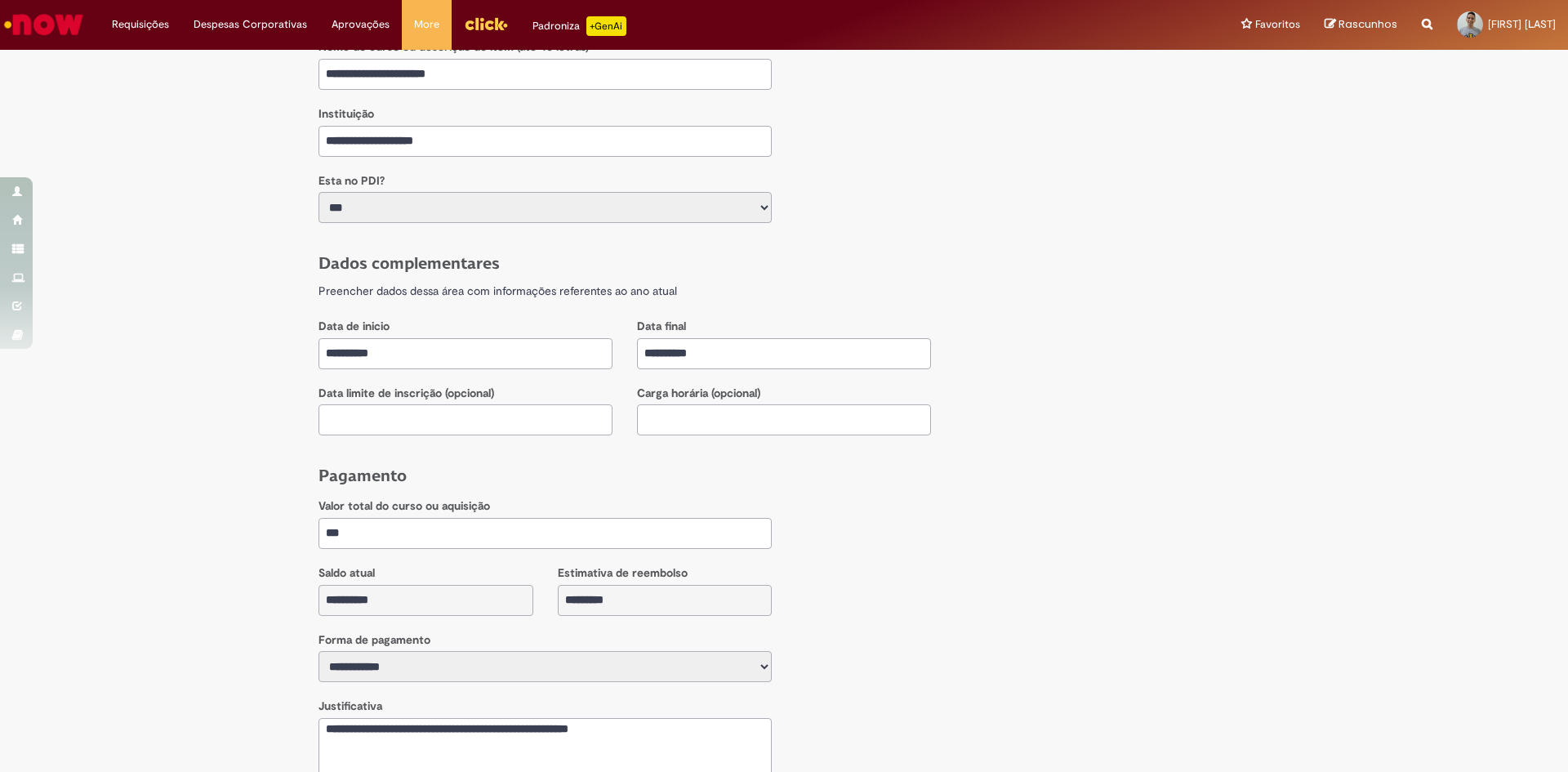 scroll, scrollTop: 623, scrollLeft: 0, axis: vertical 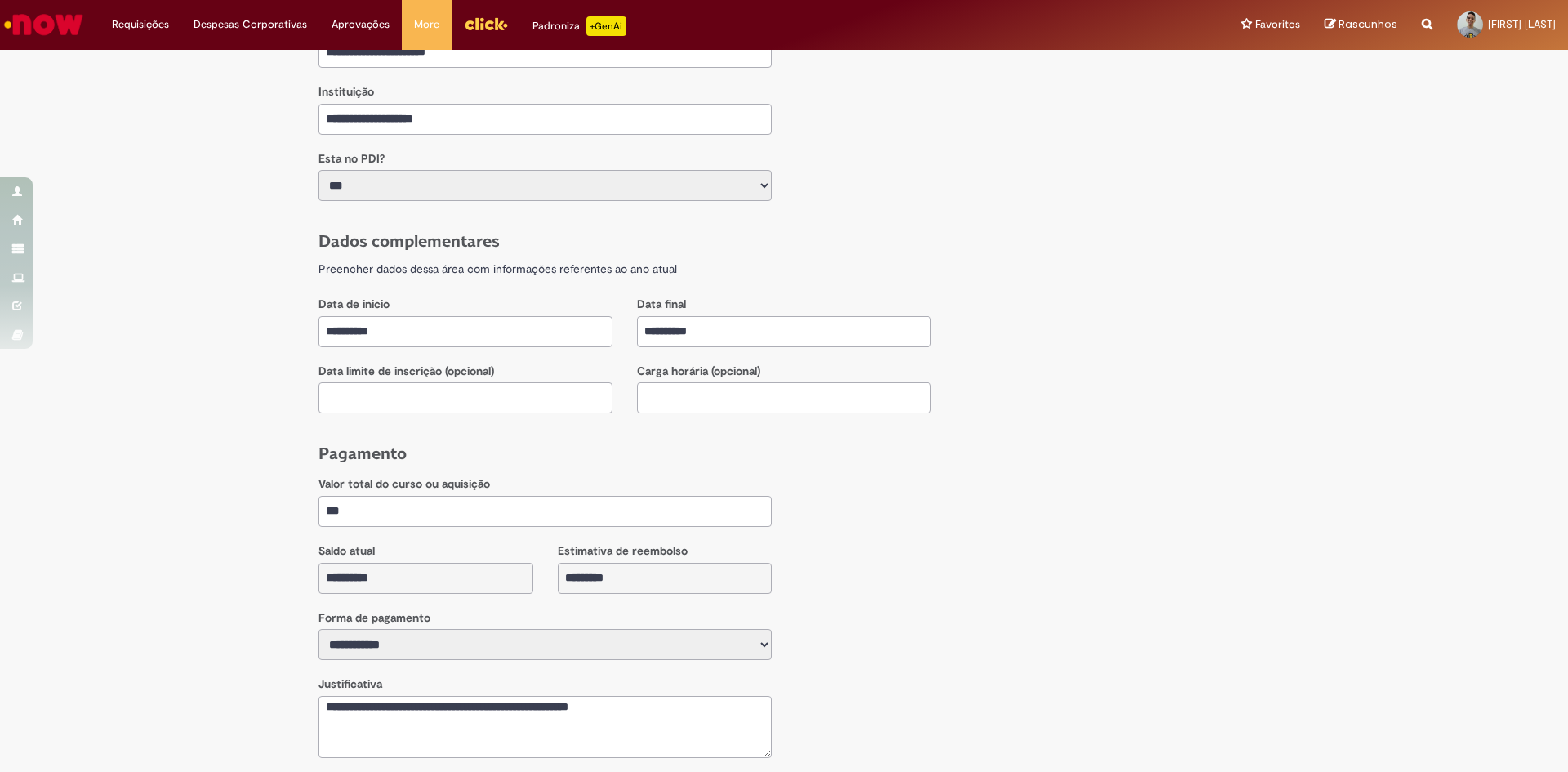 click on "***" at bounding box center [545, 511] 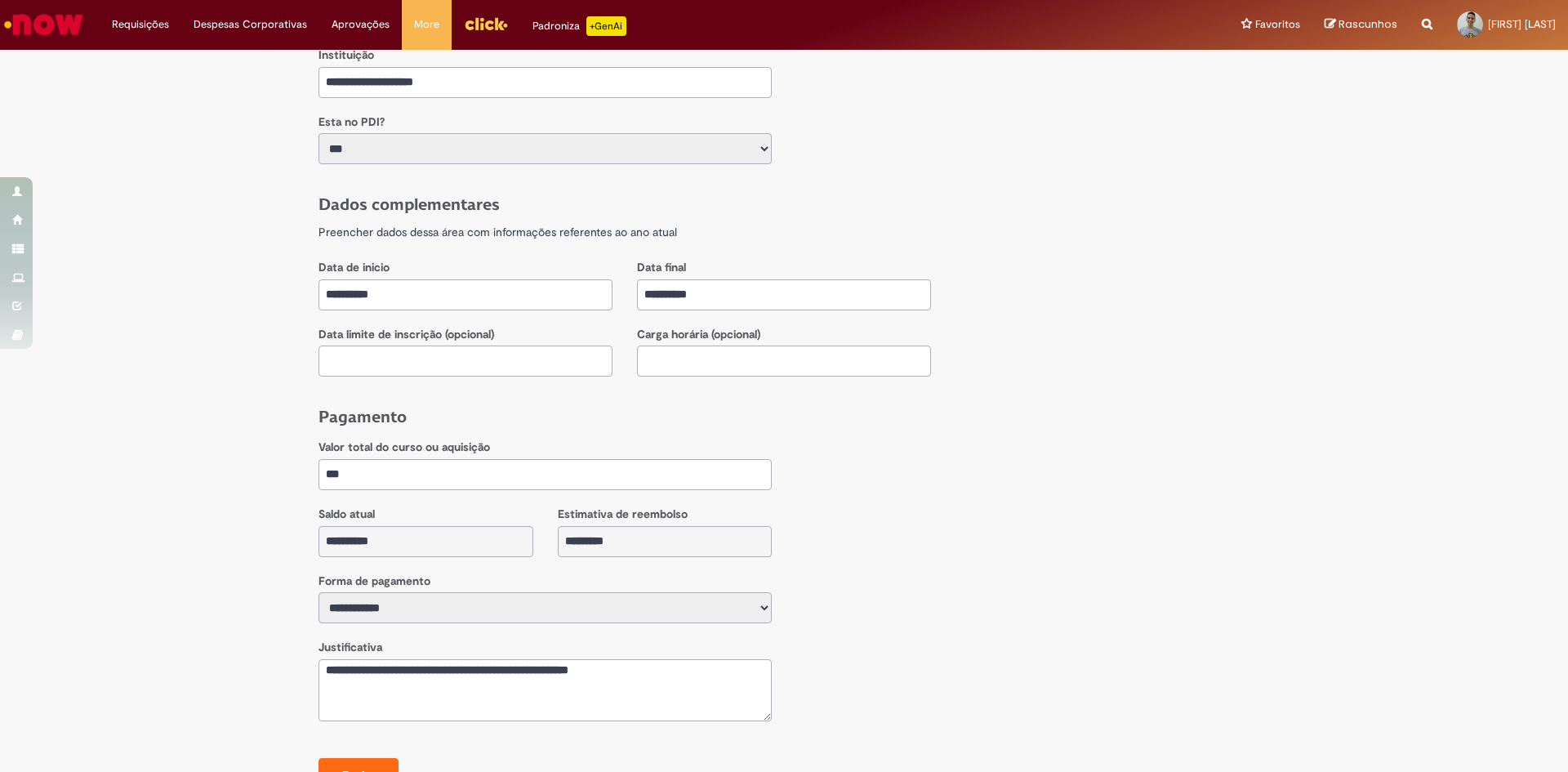scroll, scrollTop: 705, scrollLeft: 0, axis: vertical 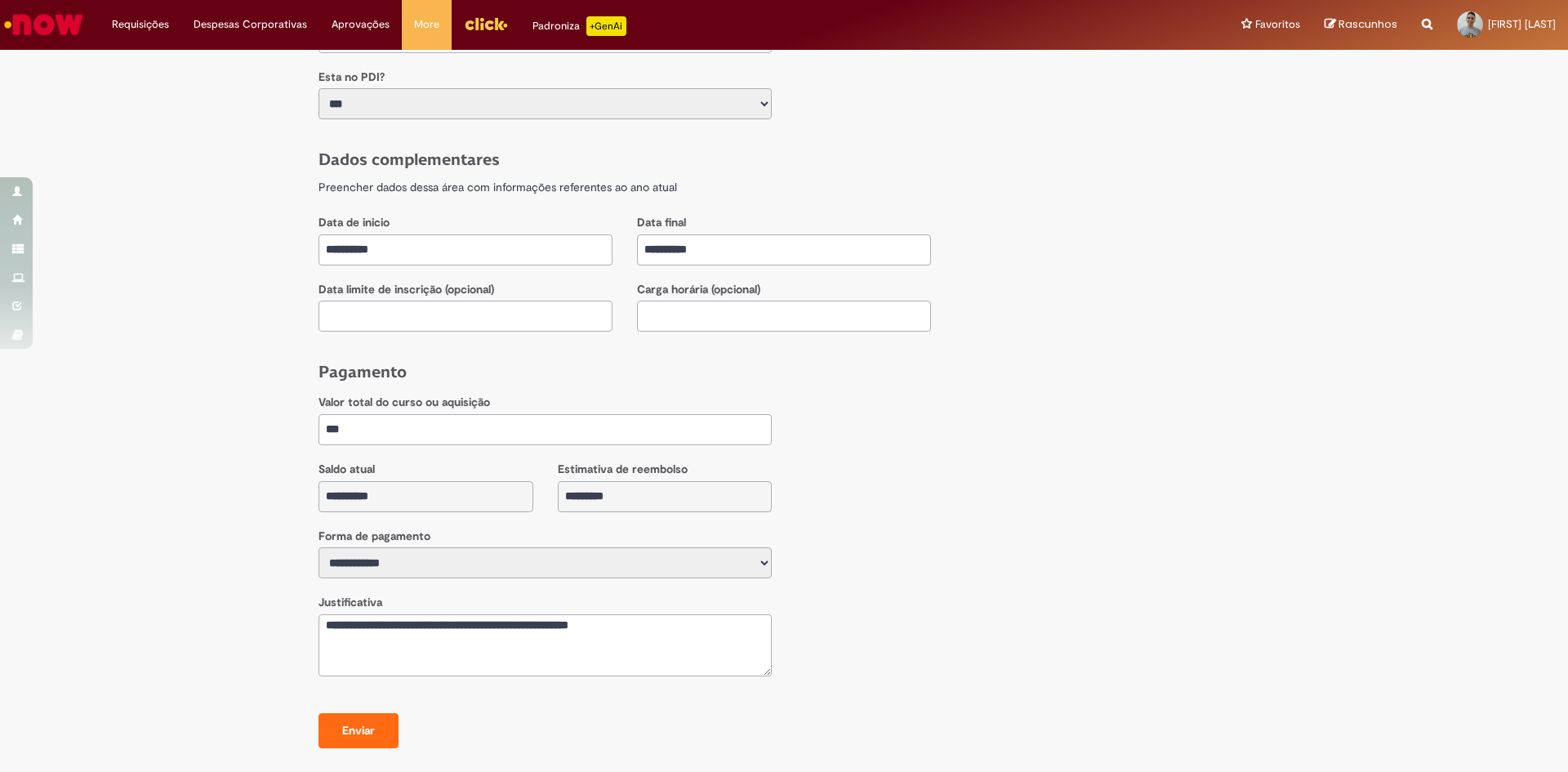 click on "**********" at bounding box center (784, 559) 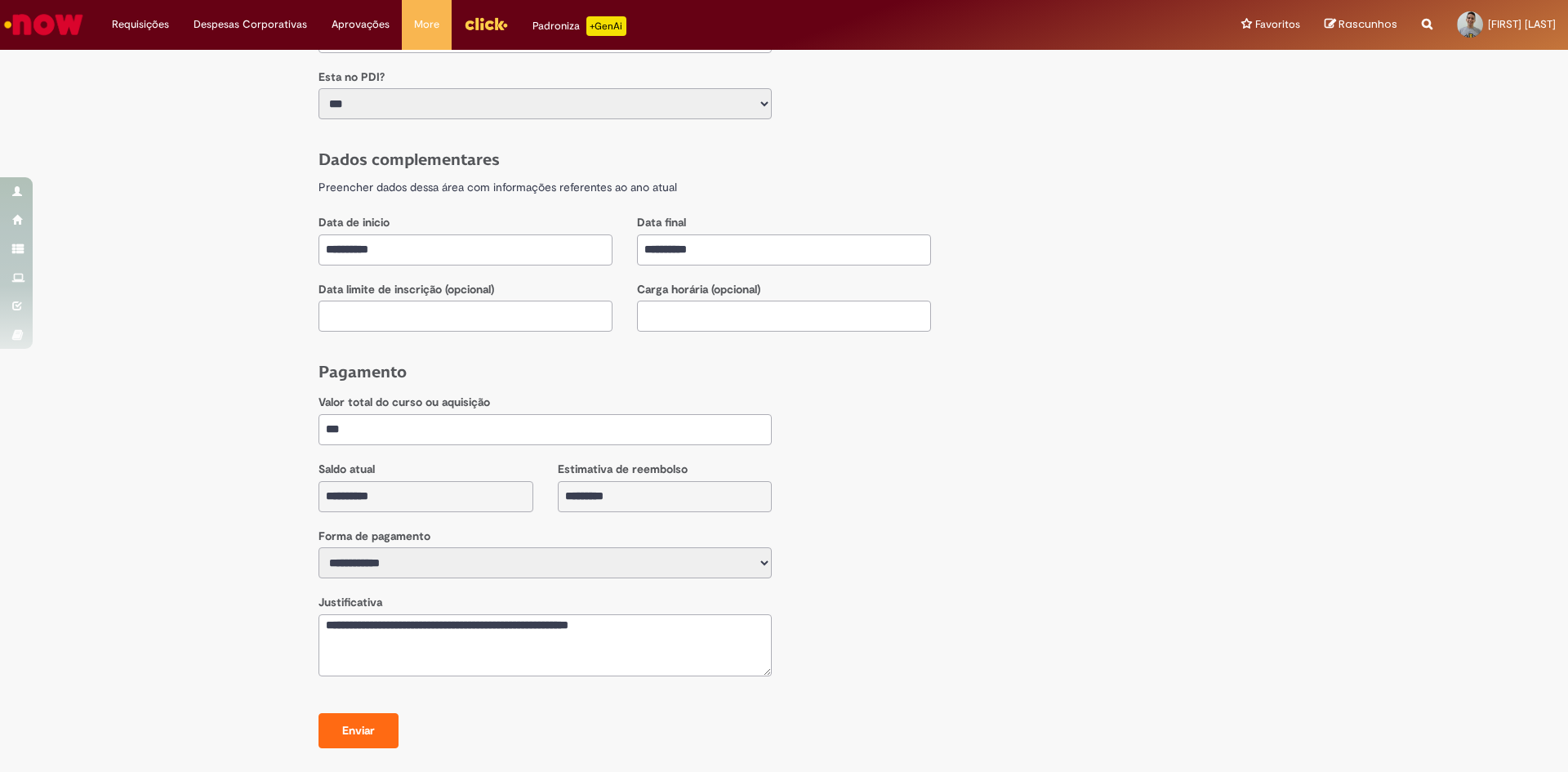click on "**********" at bounding box center (784, 250) 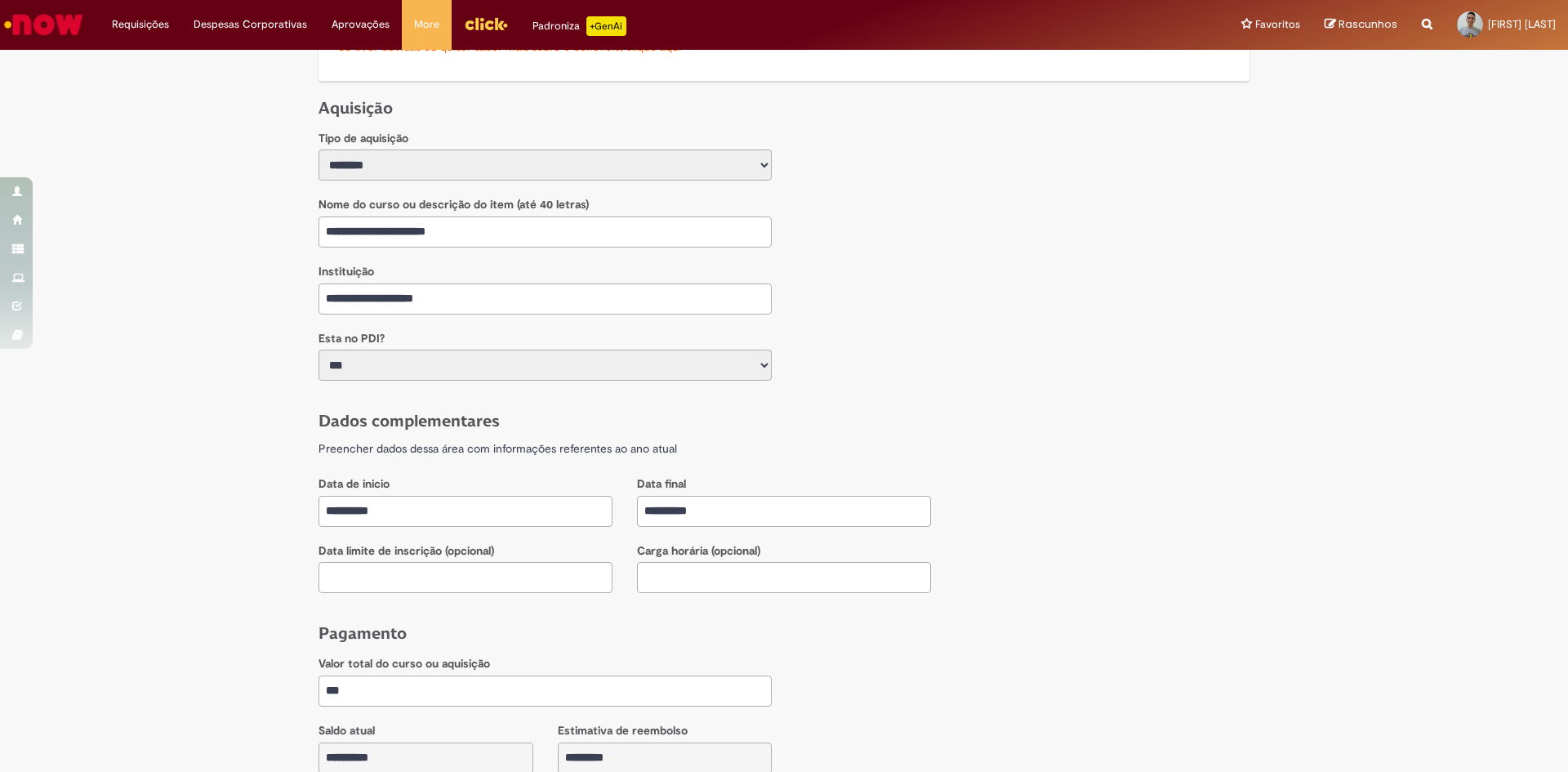 scroll, scrollTop: 378, scrollLeft: 0, axis: vertical 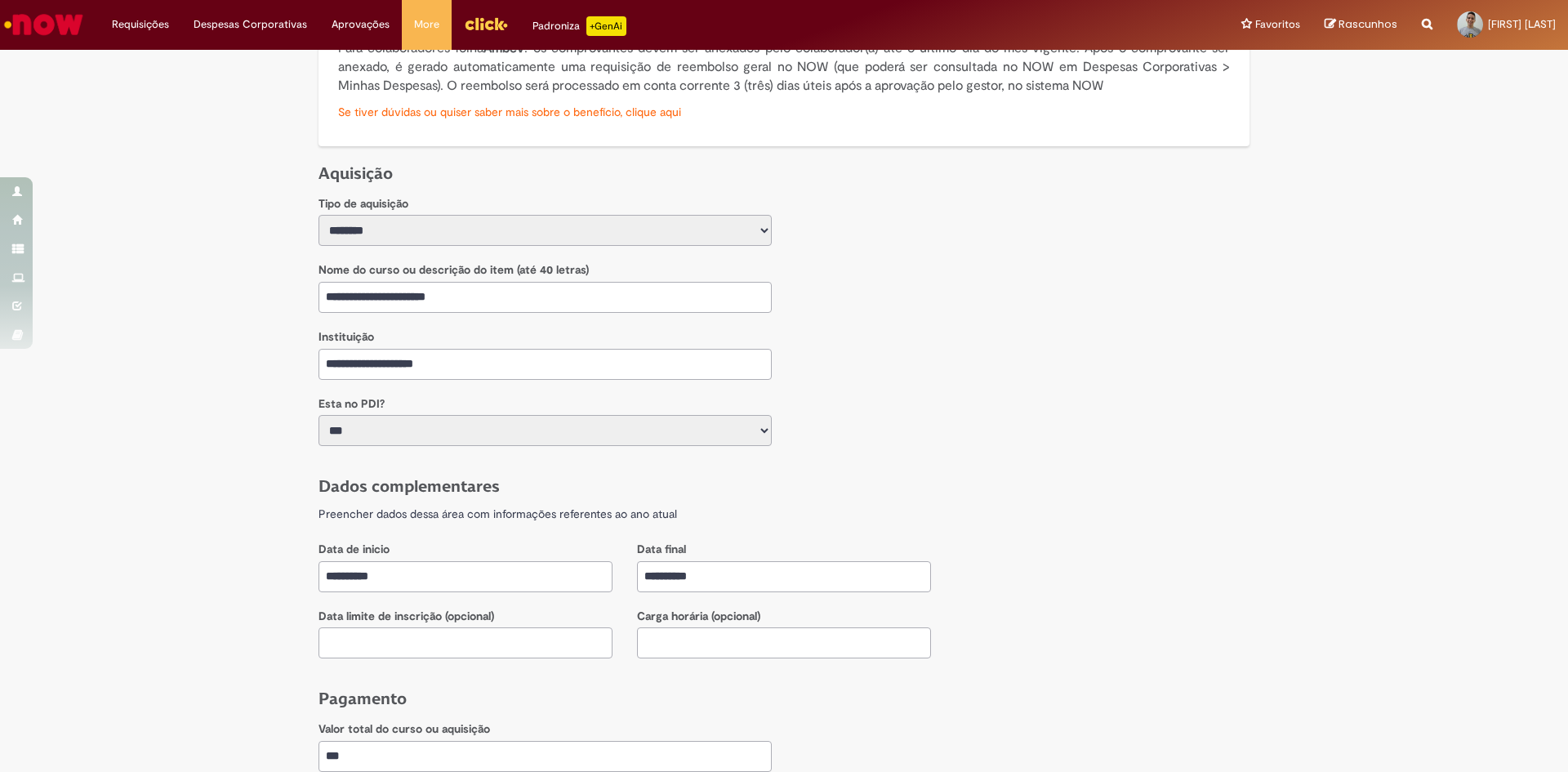 type on "**********" 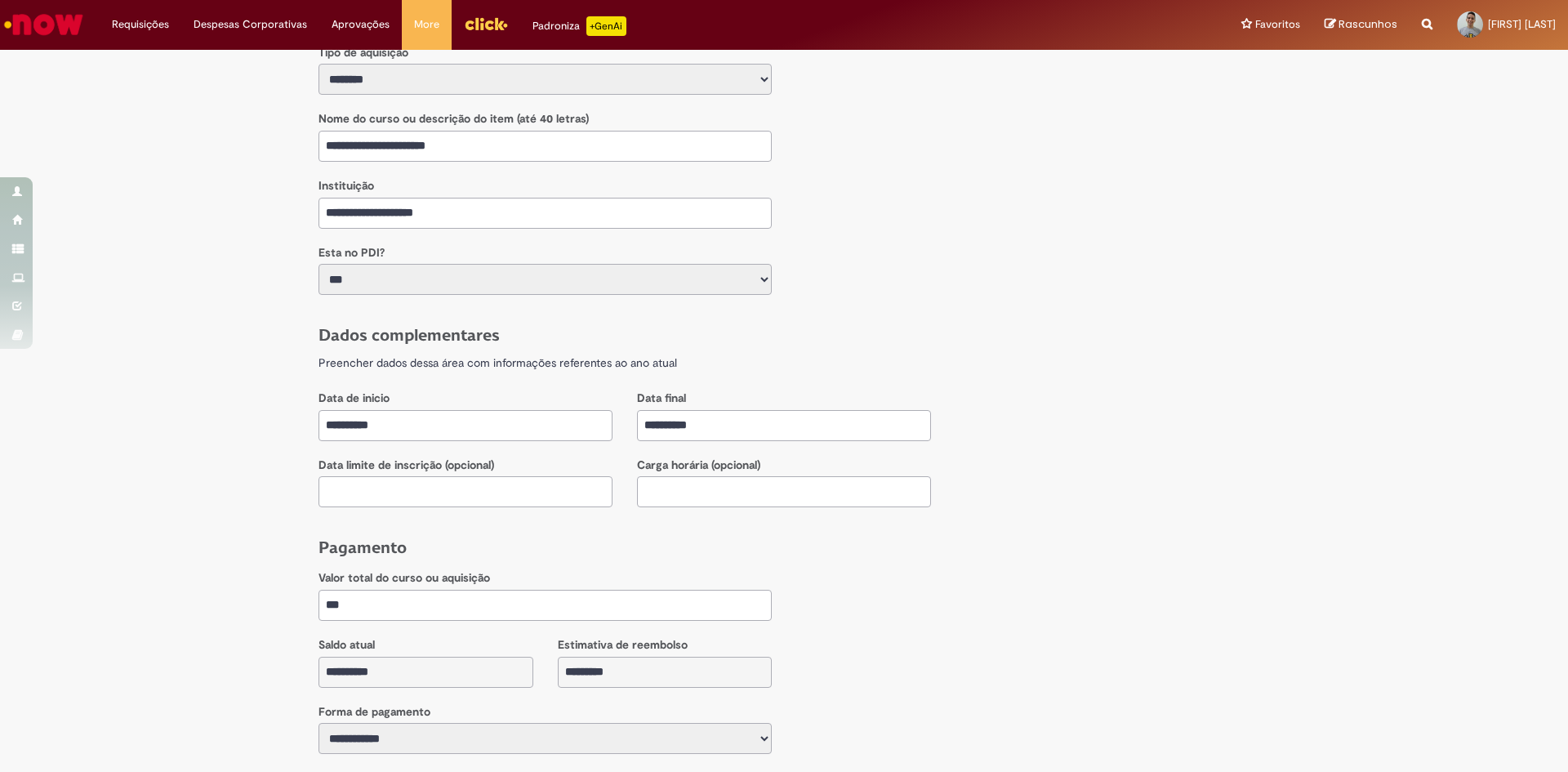 scroll, scrollTop: 705, scrollLeft: 0, axis: vertical 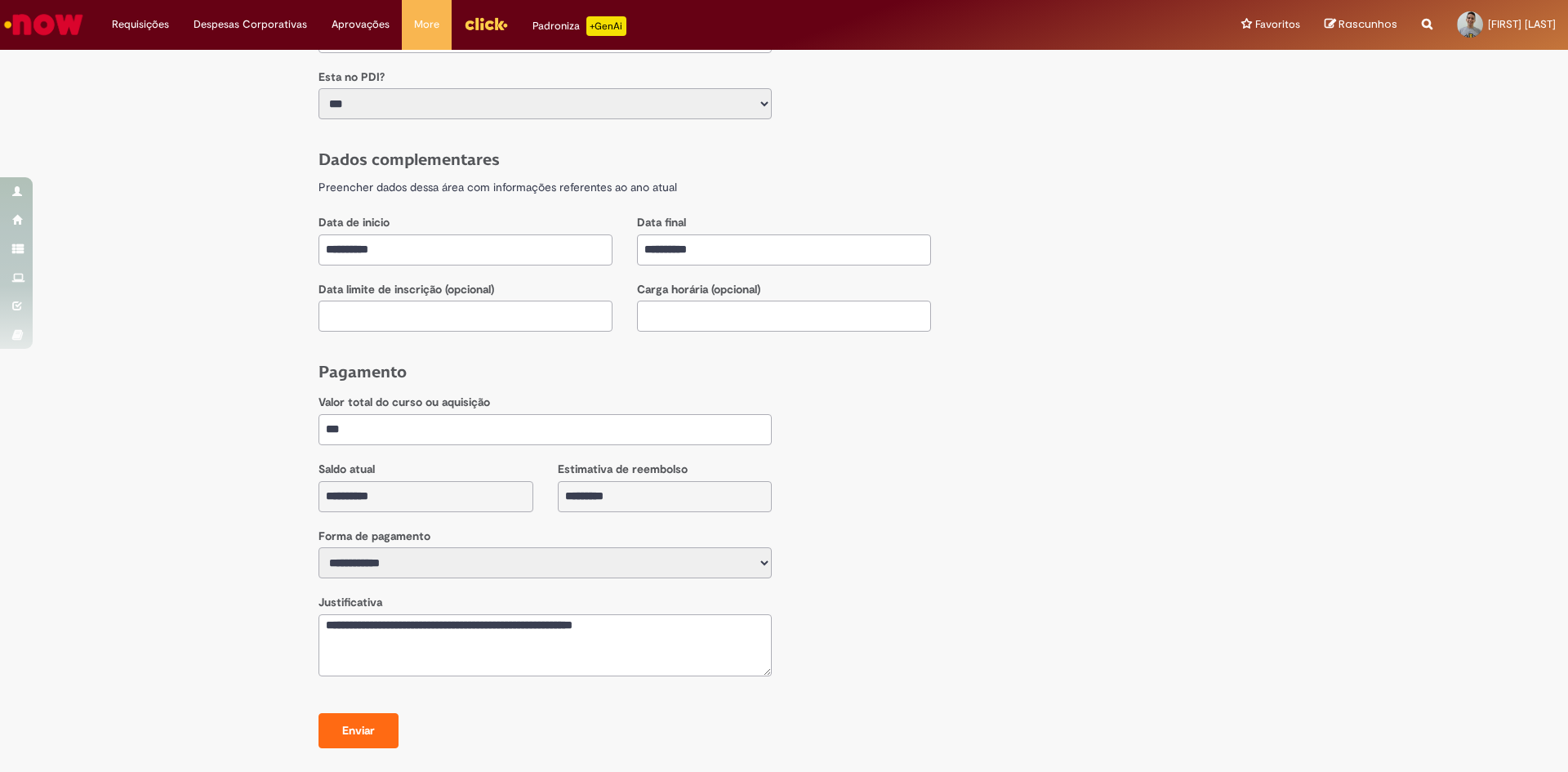 click on "Enviar" at bounding box center [359, 731] 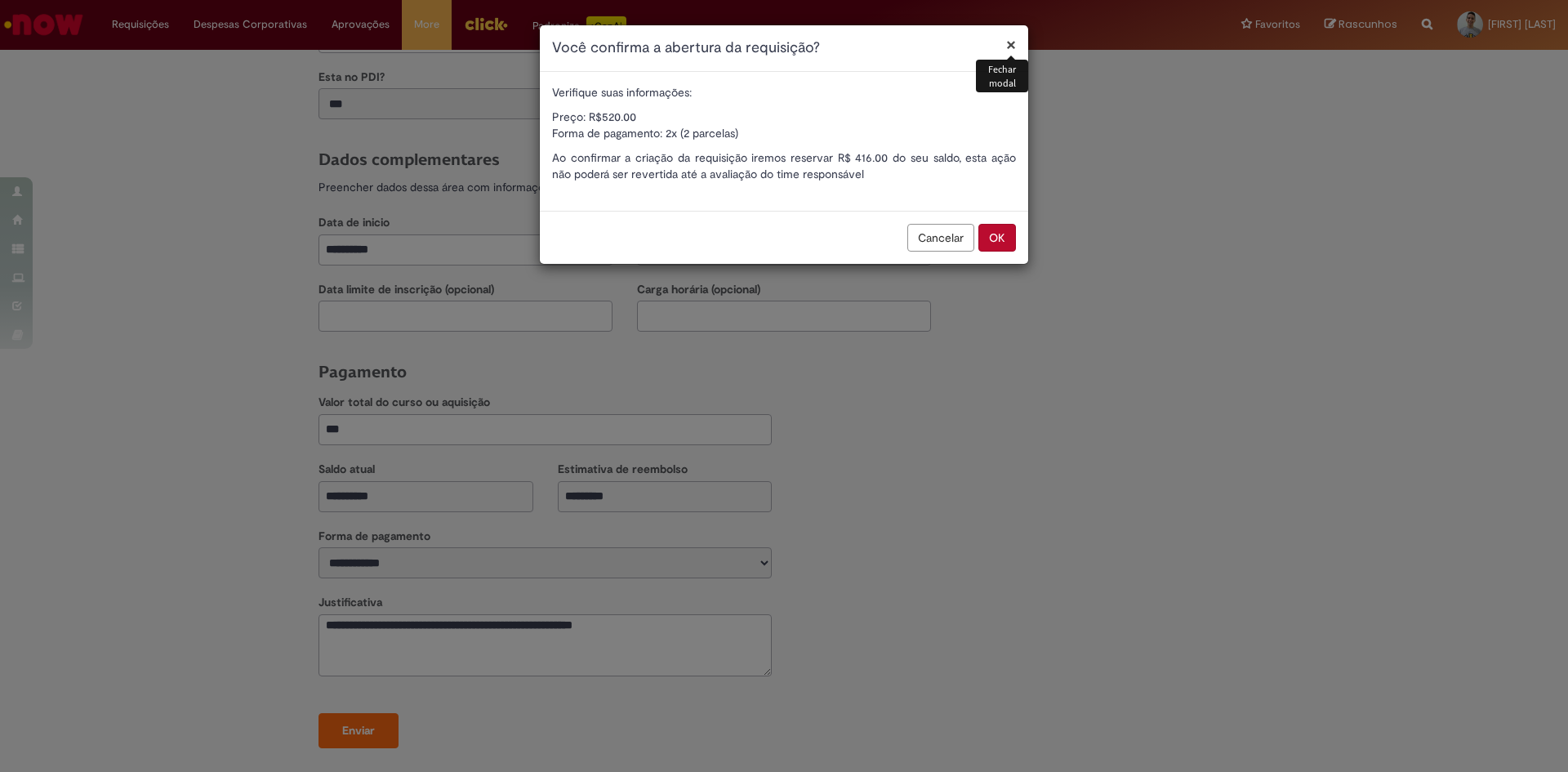 click on "OK" at bounding box center [997, 238] 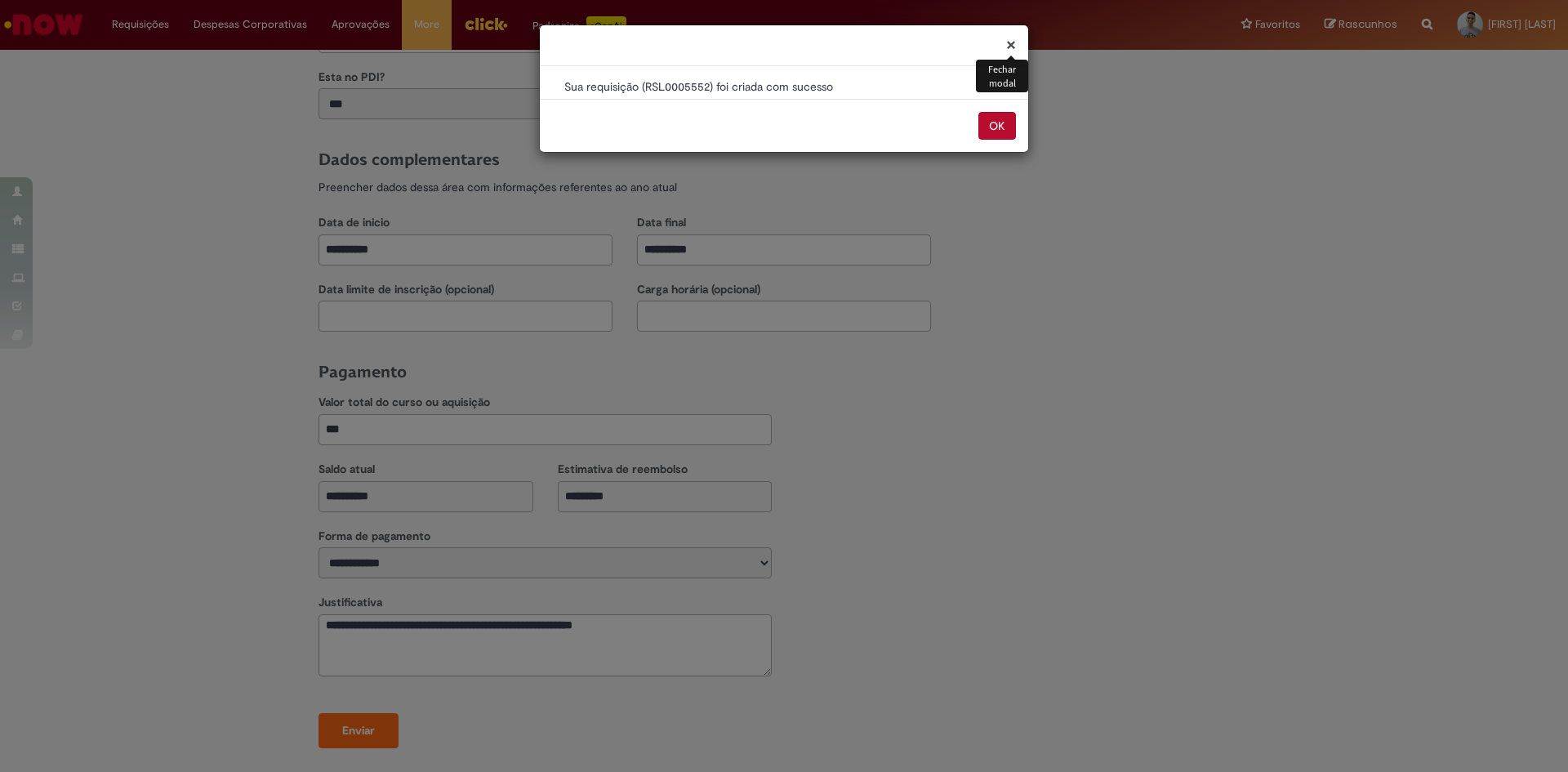 click on "OK" at bounding box center (997, 126) 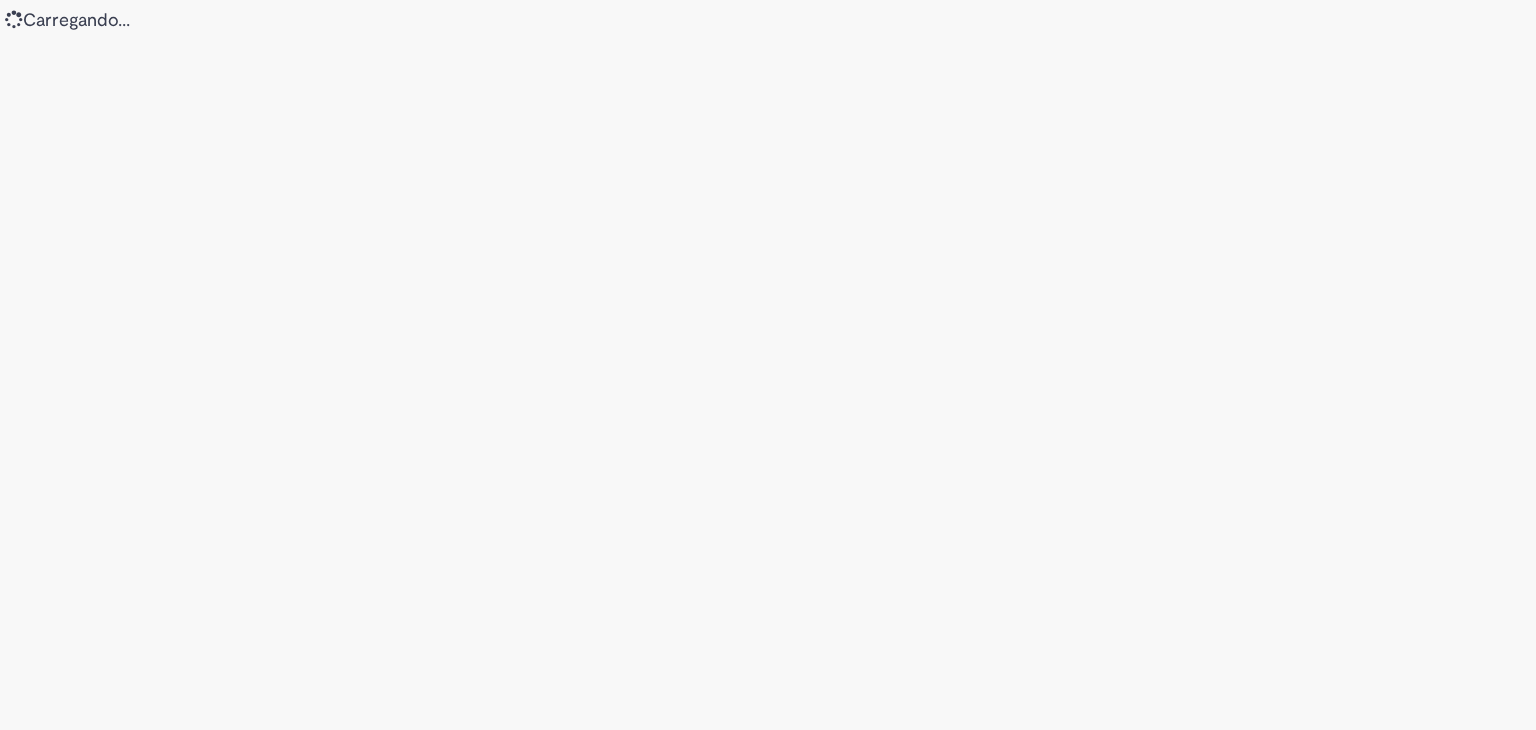 scroll, scrollTop: 0, scrollLeft: 0, axis: both 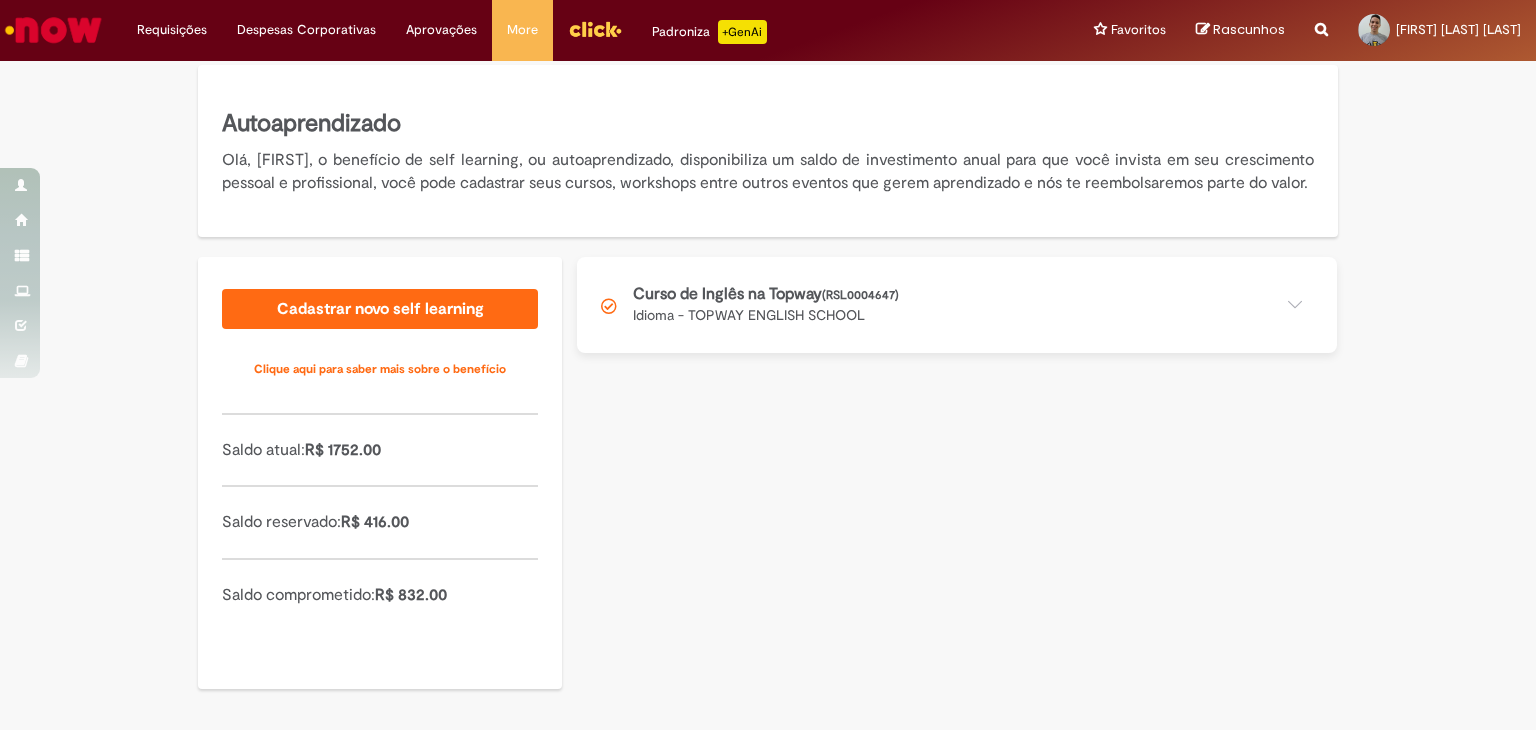 click at bounding box center [957, 305] 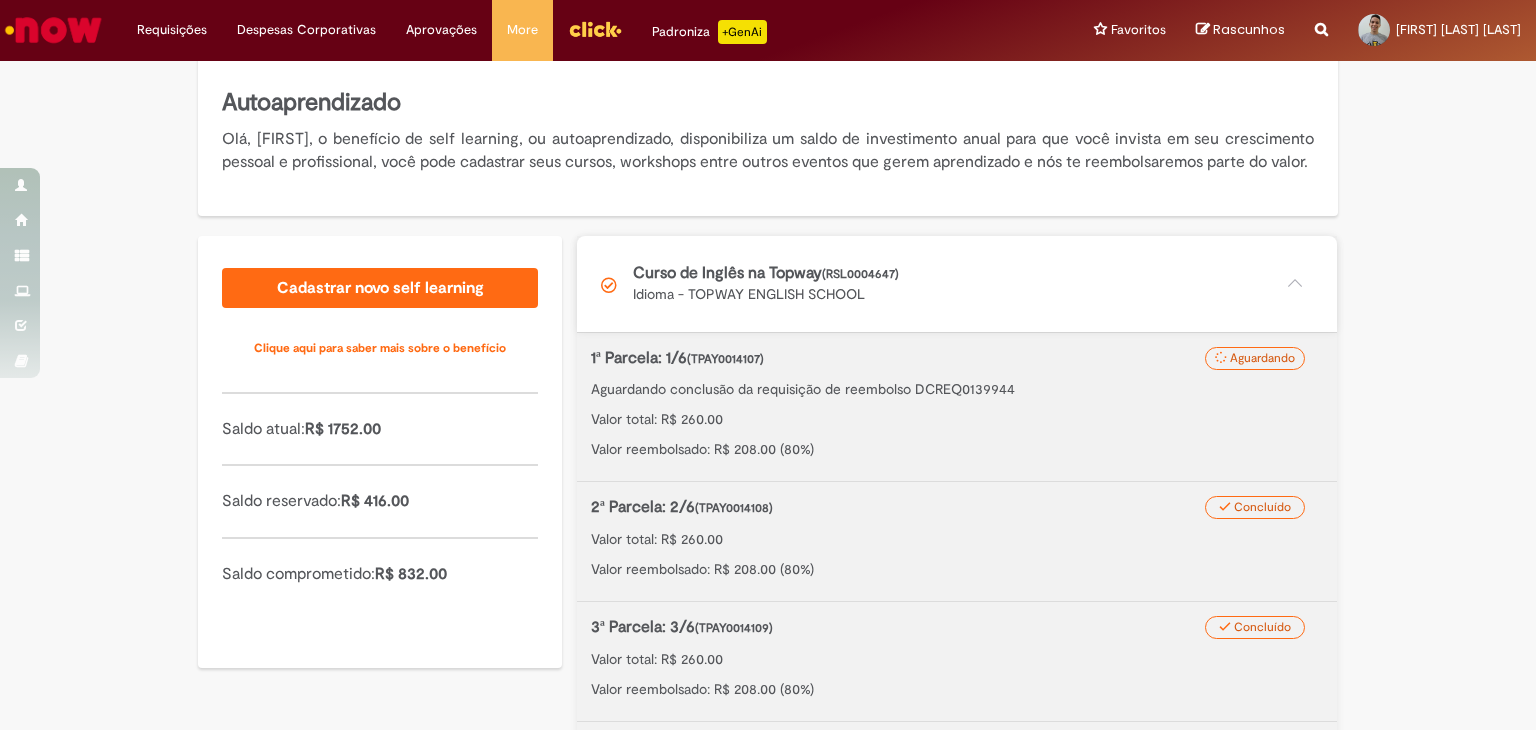 drag, startPoint x: 916, startPoint y: 295, endPoint x: 749, endPoint y: 303, distance: 167.19151 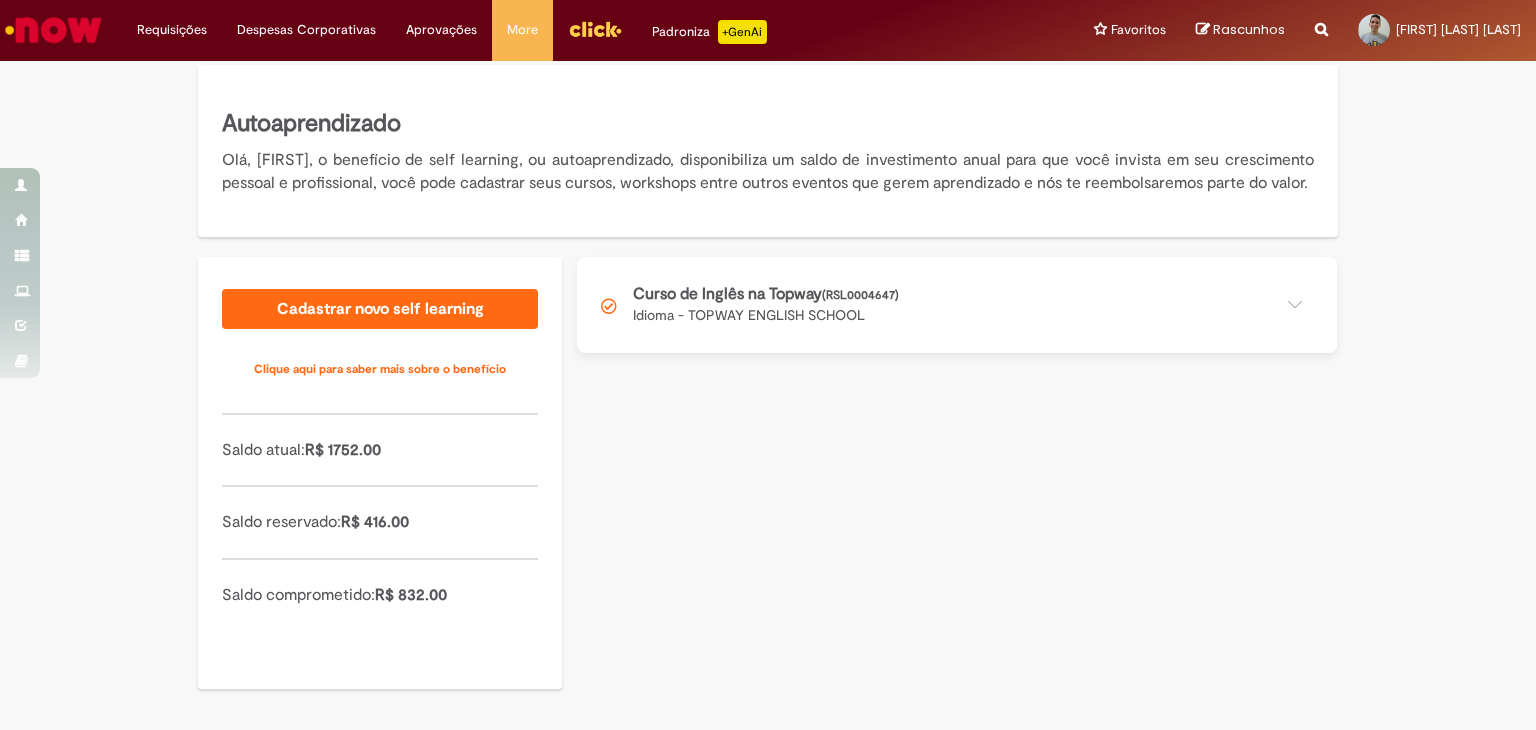 click at bounding box center (957, 305) 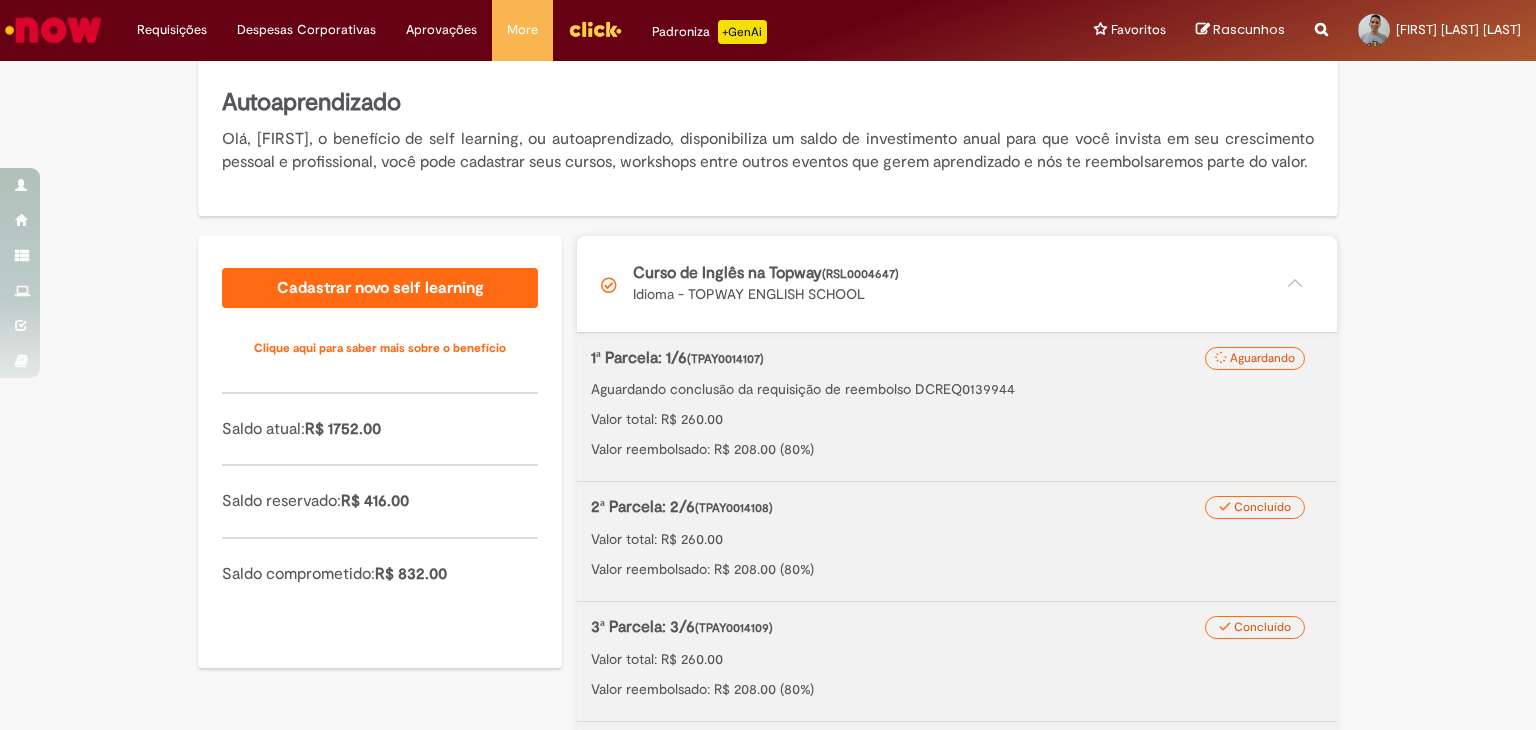 click at bounding box center (957, 284) 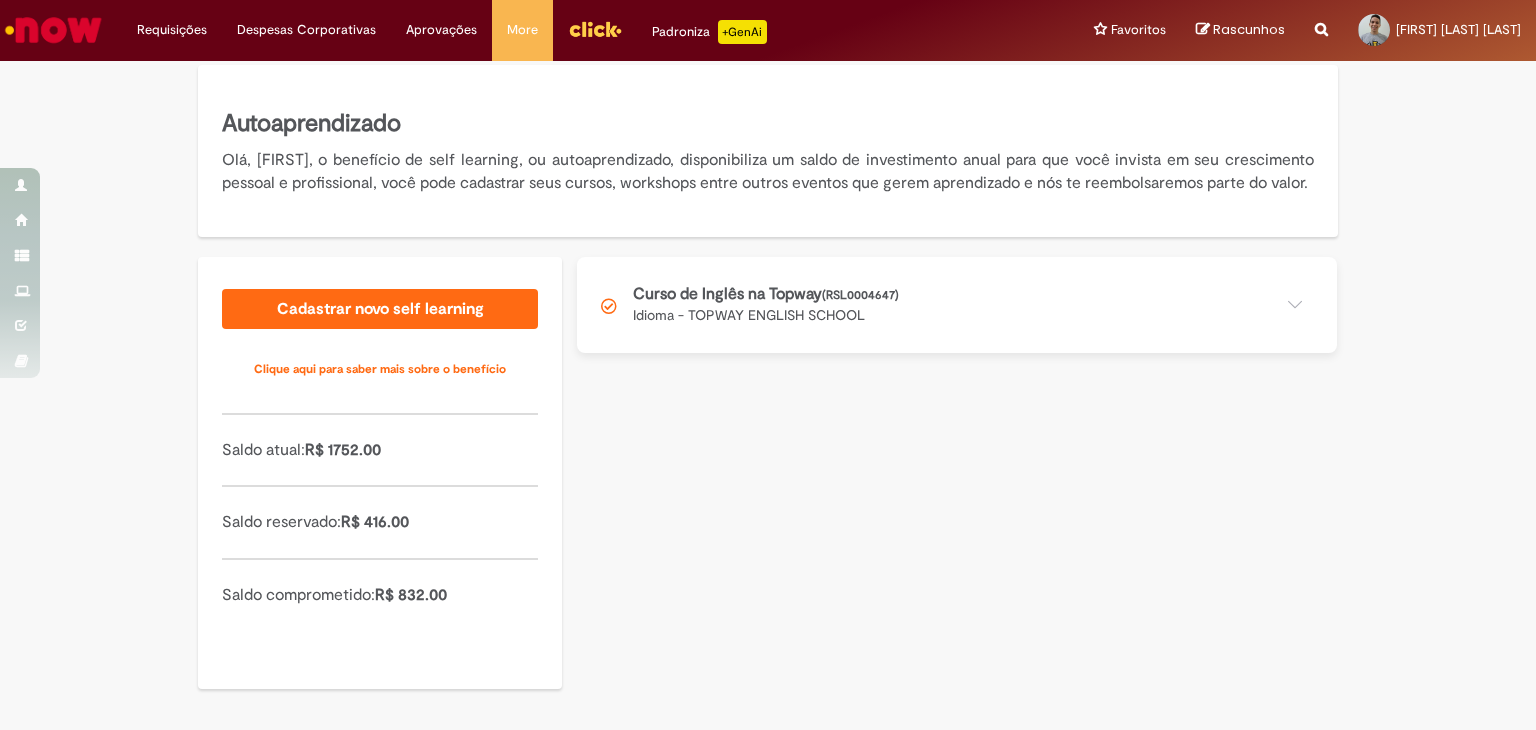 click at bounding box center [957, 305] 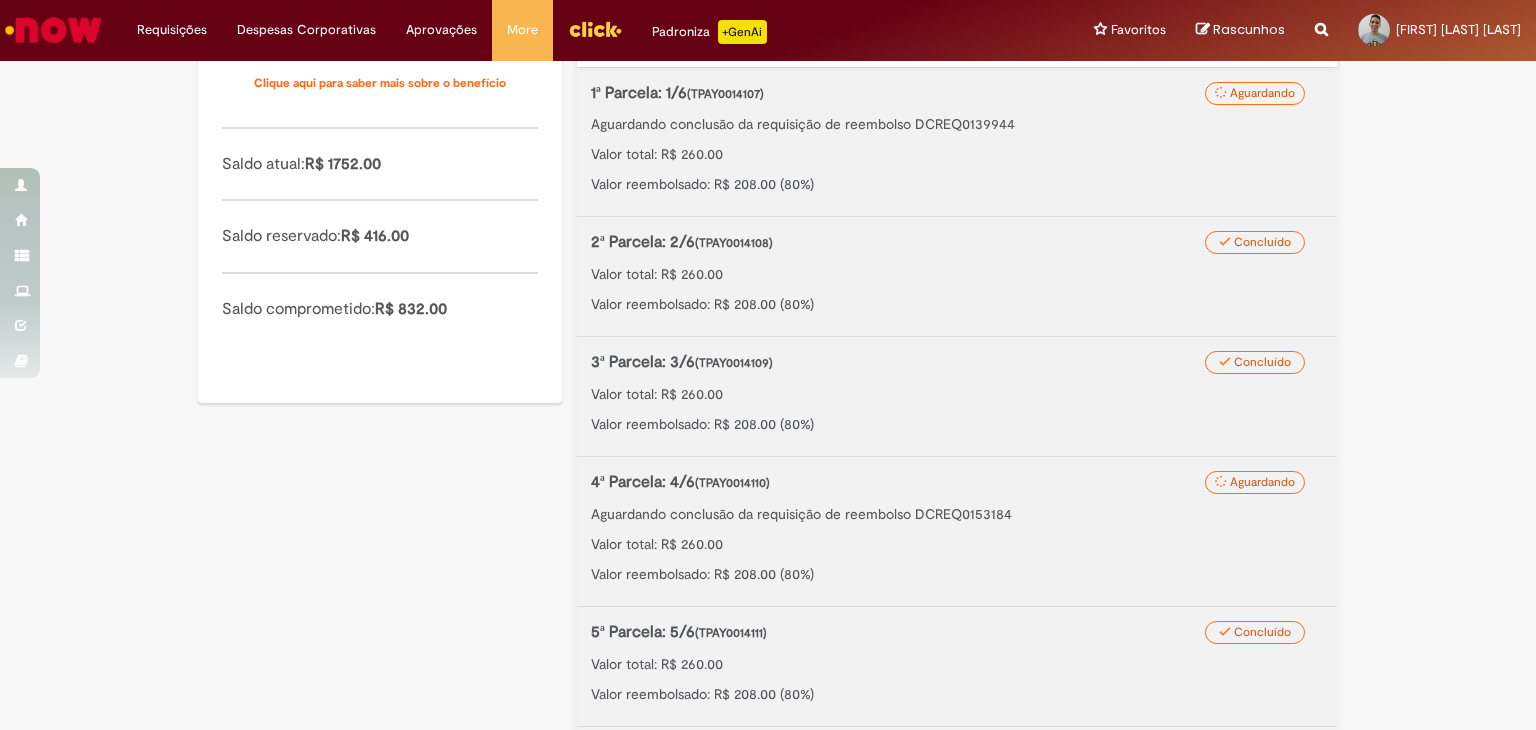 scroll, scrollTop: 644, scrollLeft: 0, axis: vertical 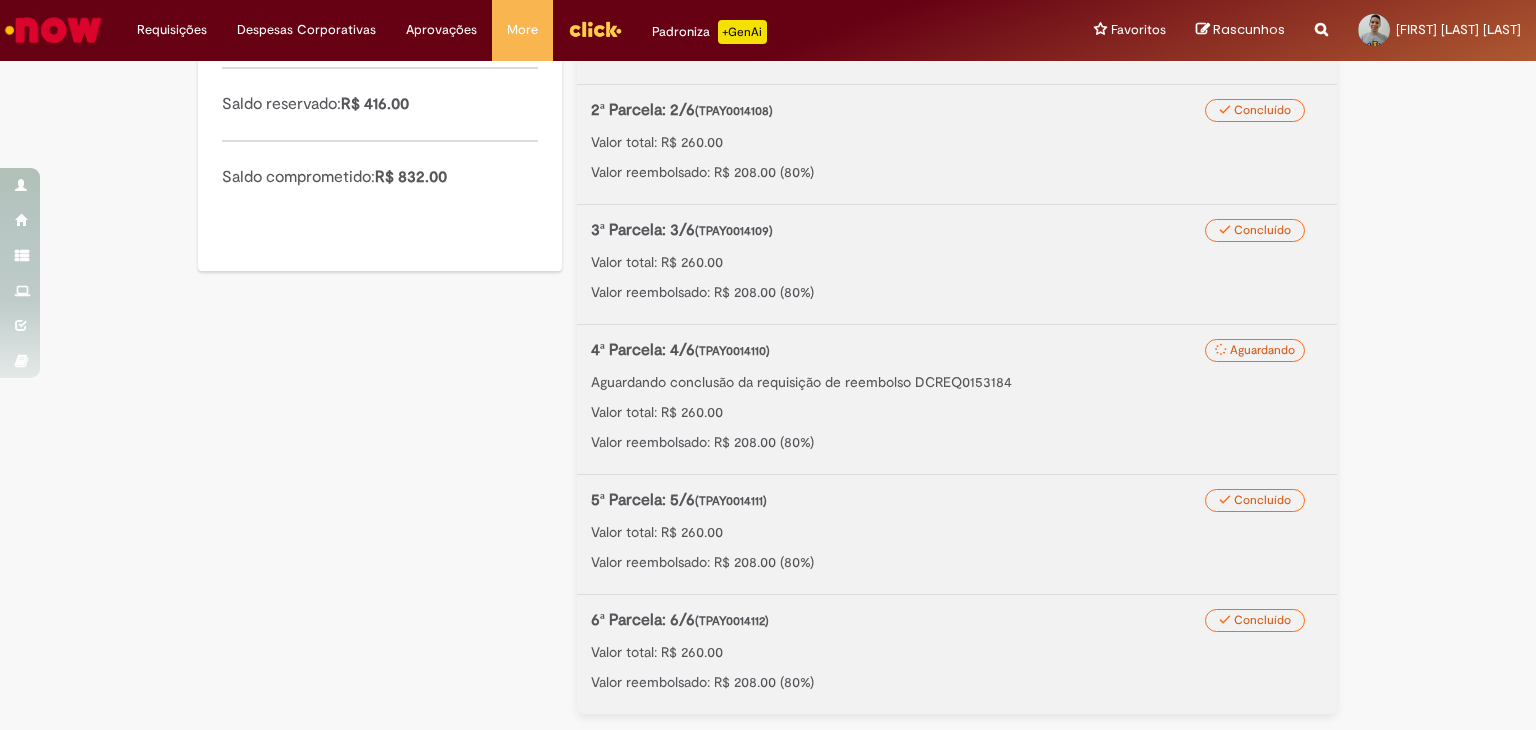 type 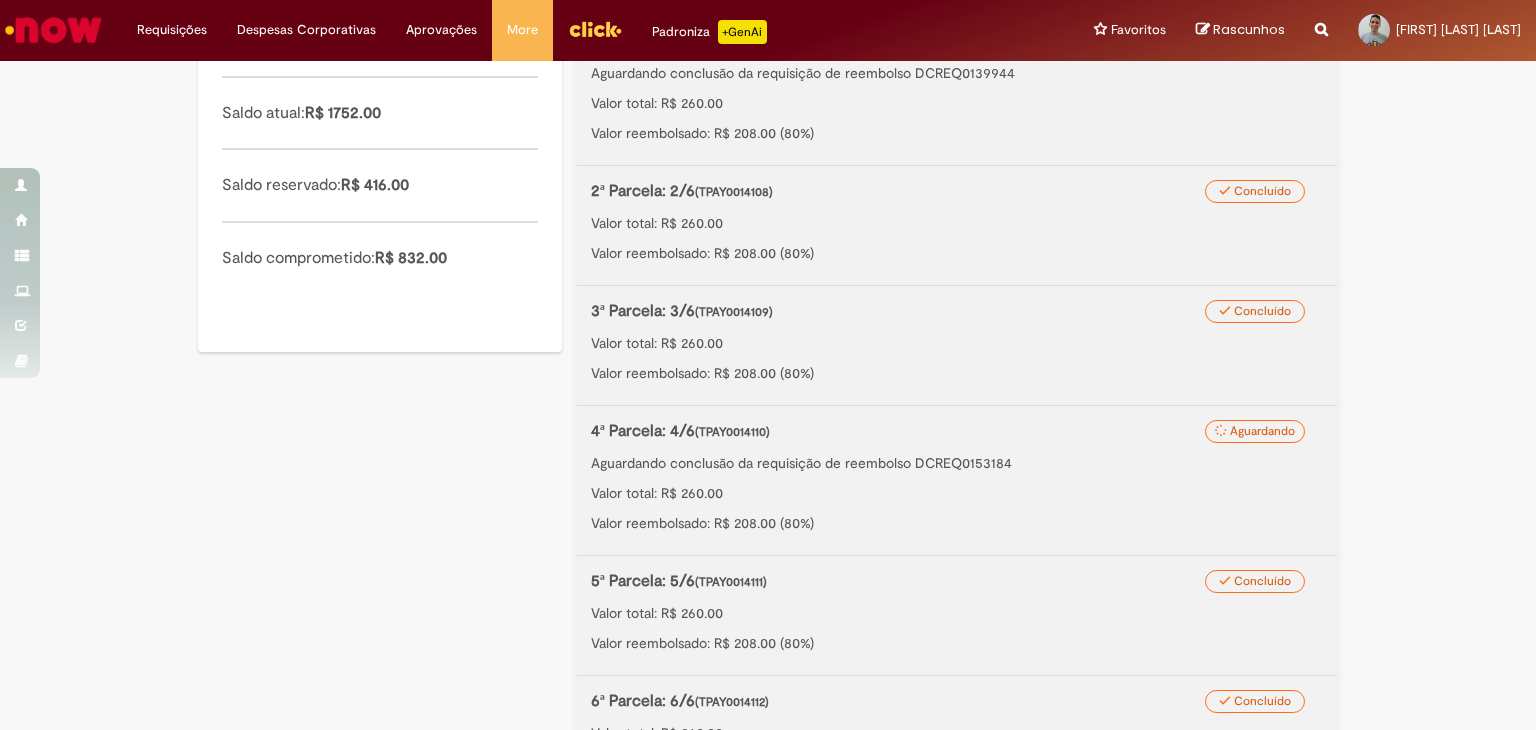 scroll, scrollTop: 144, scrollLeft: 0, axis: vertical 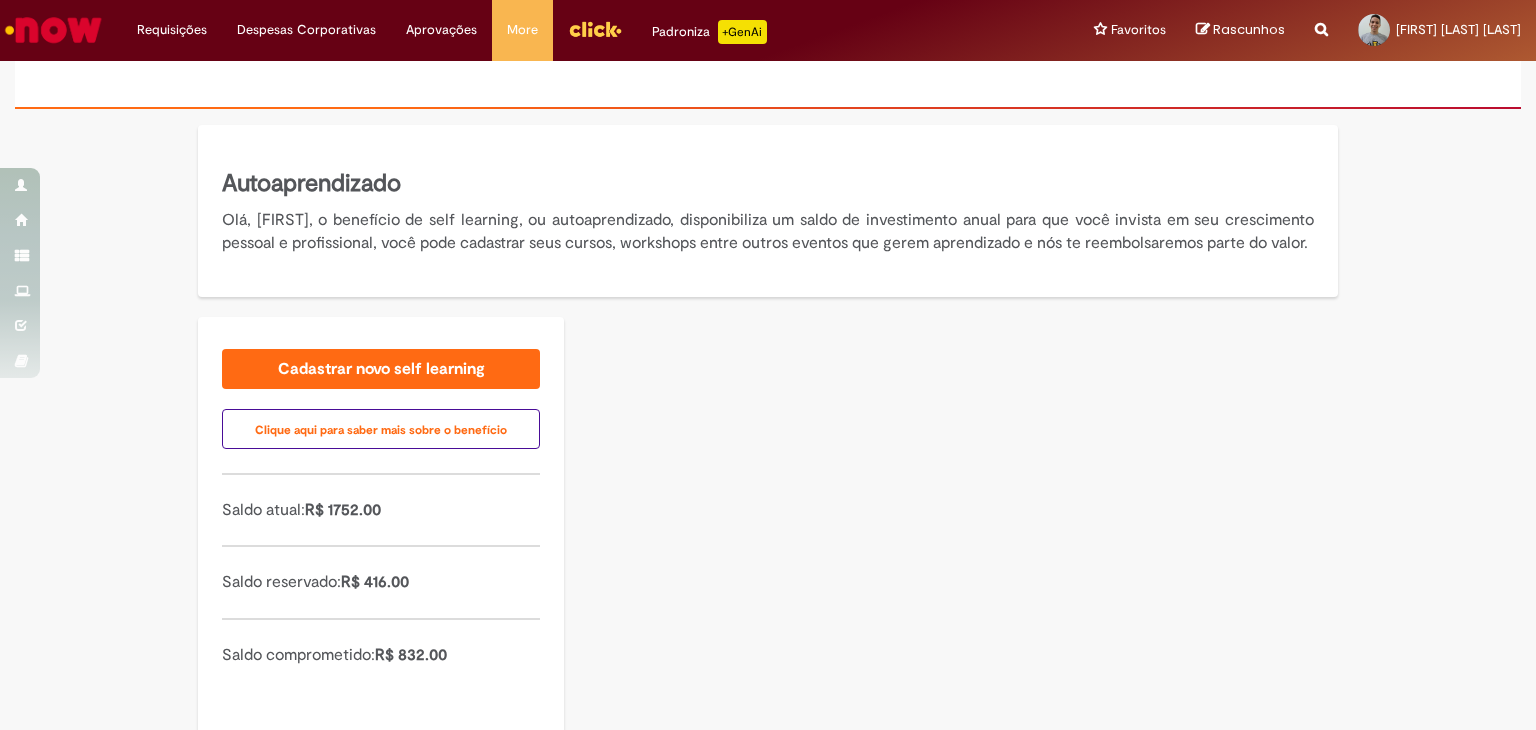 click on "Clique aqui para saber mais sobre o benefício" at bounding box center (381, 429) 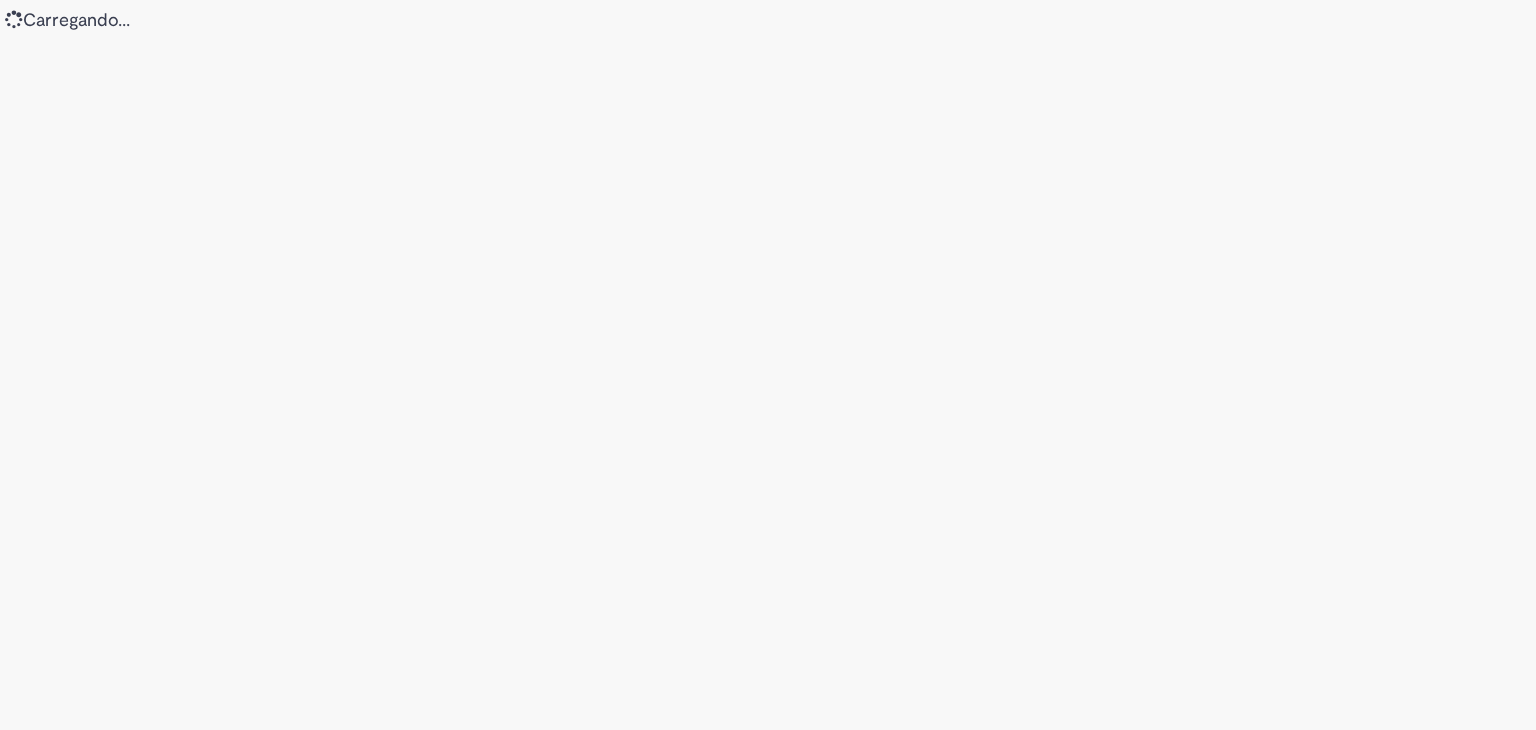 scroll, scrollTop: 0, scrollLeft: 0, axis: both 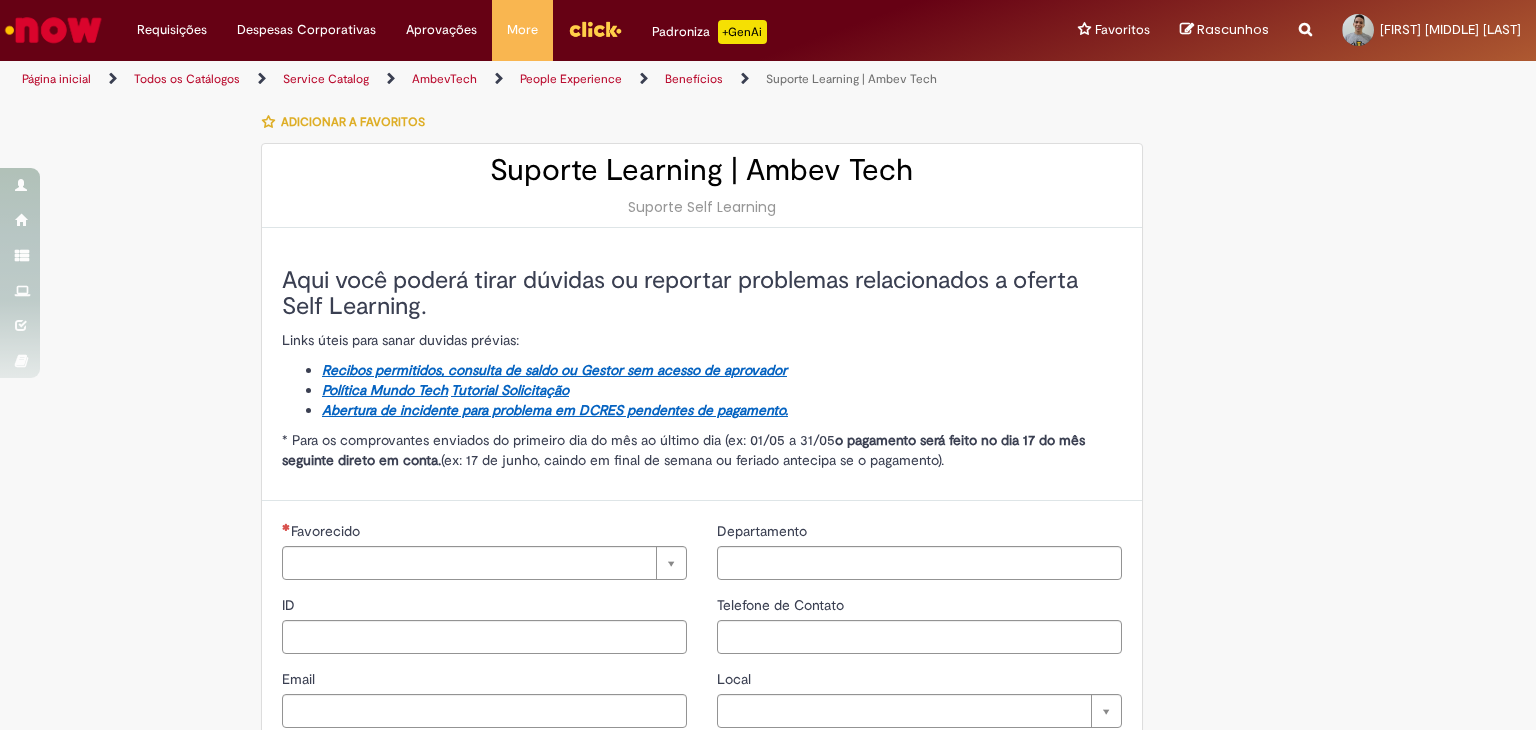 type on "********" 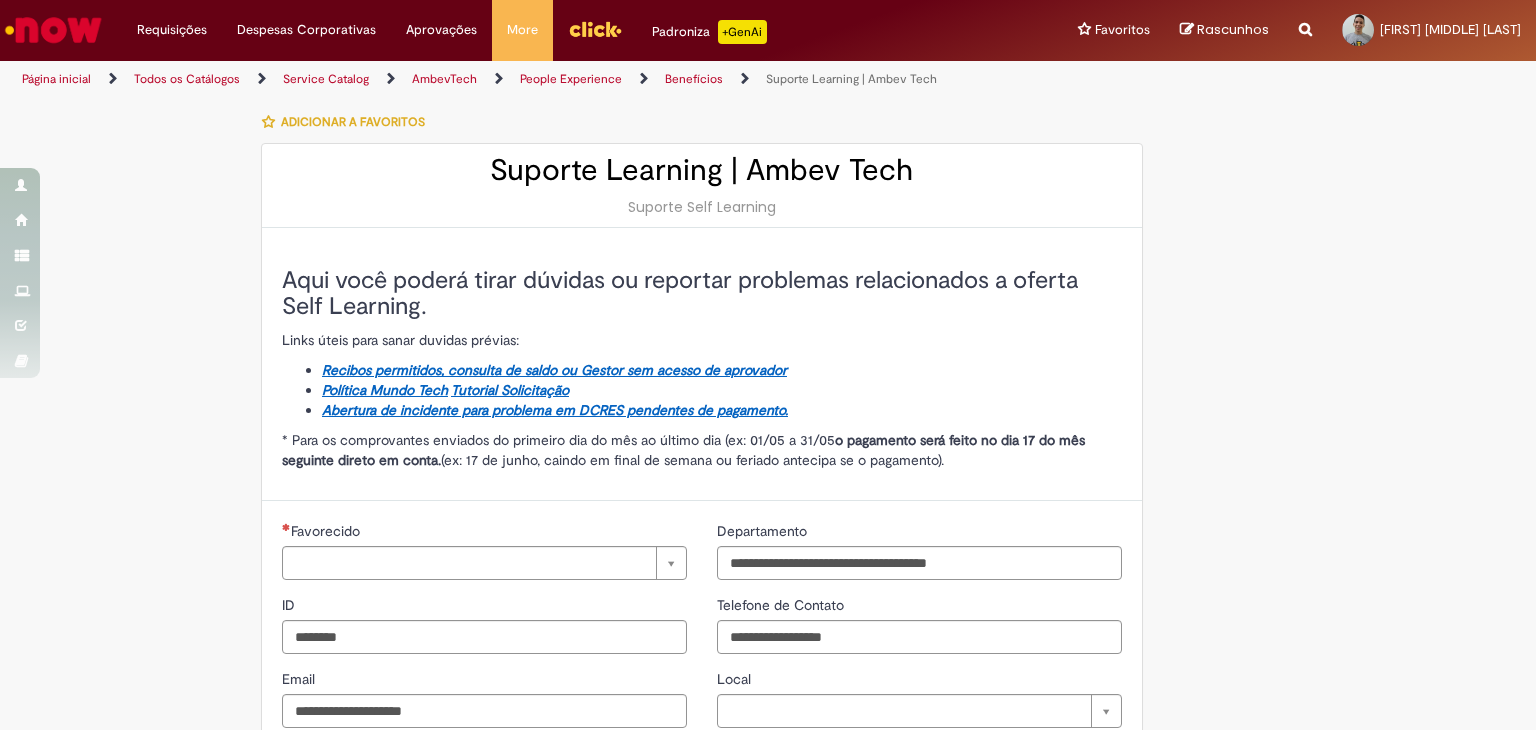 type on "**********" 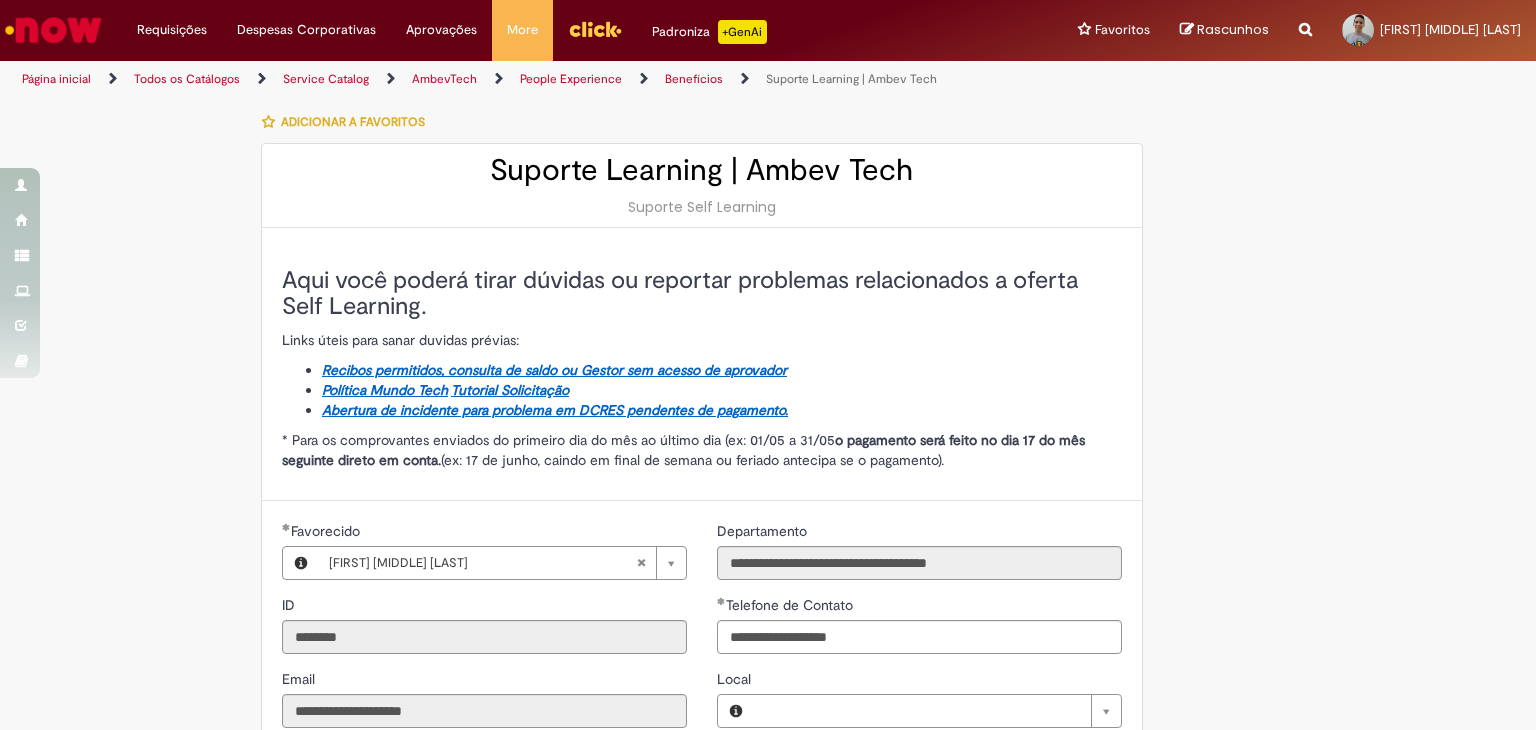 type on "**********" 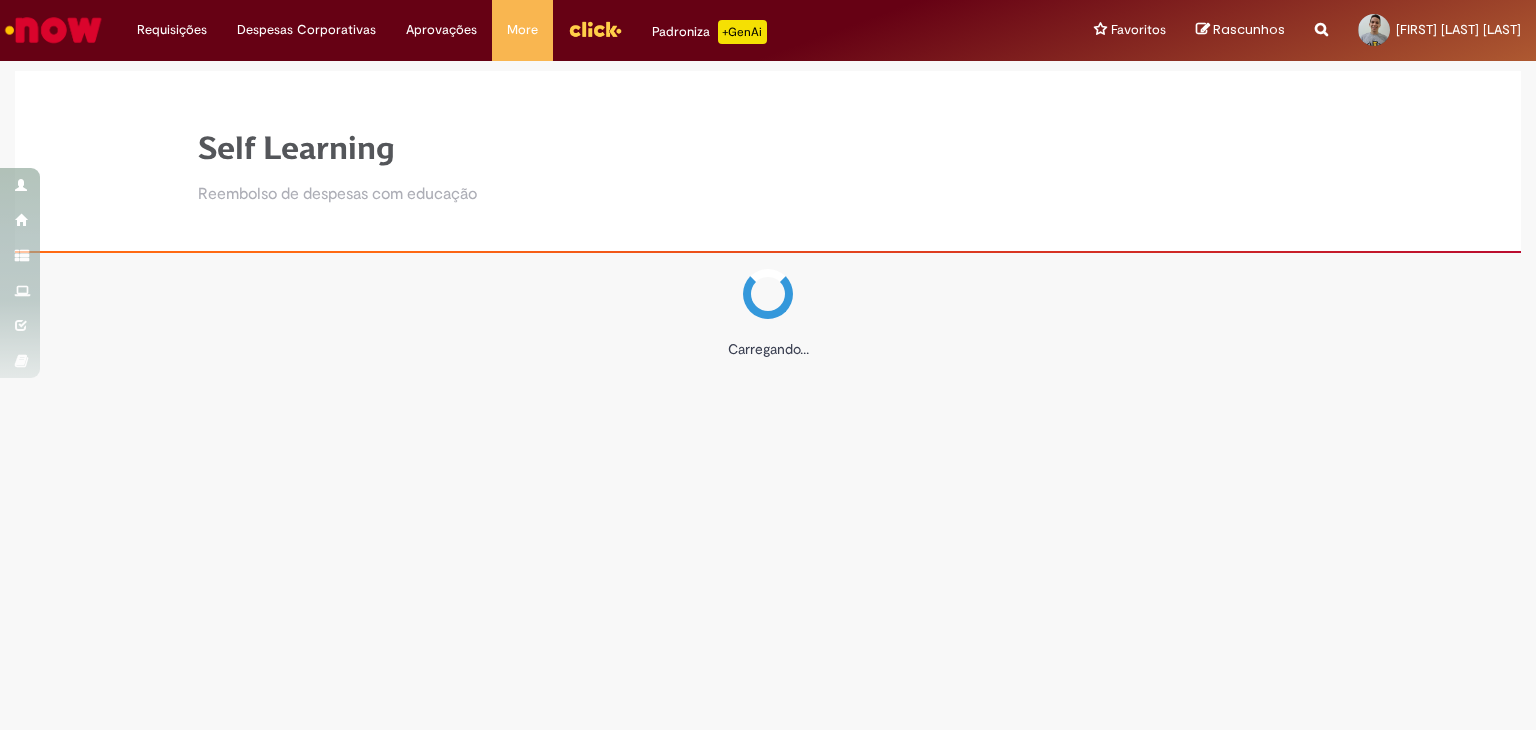 scroll, scrollTop: 0, scrollLeft: 0, axis: both 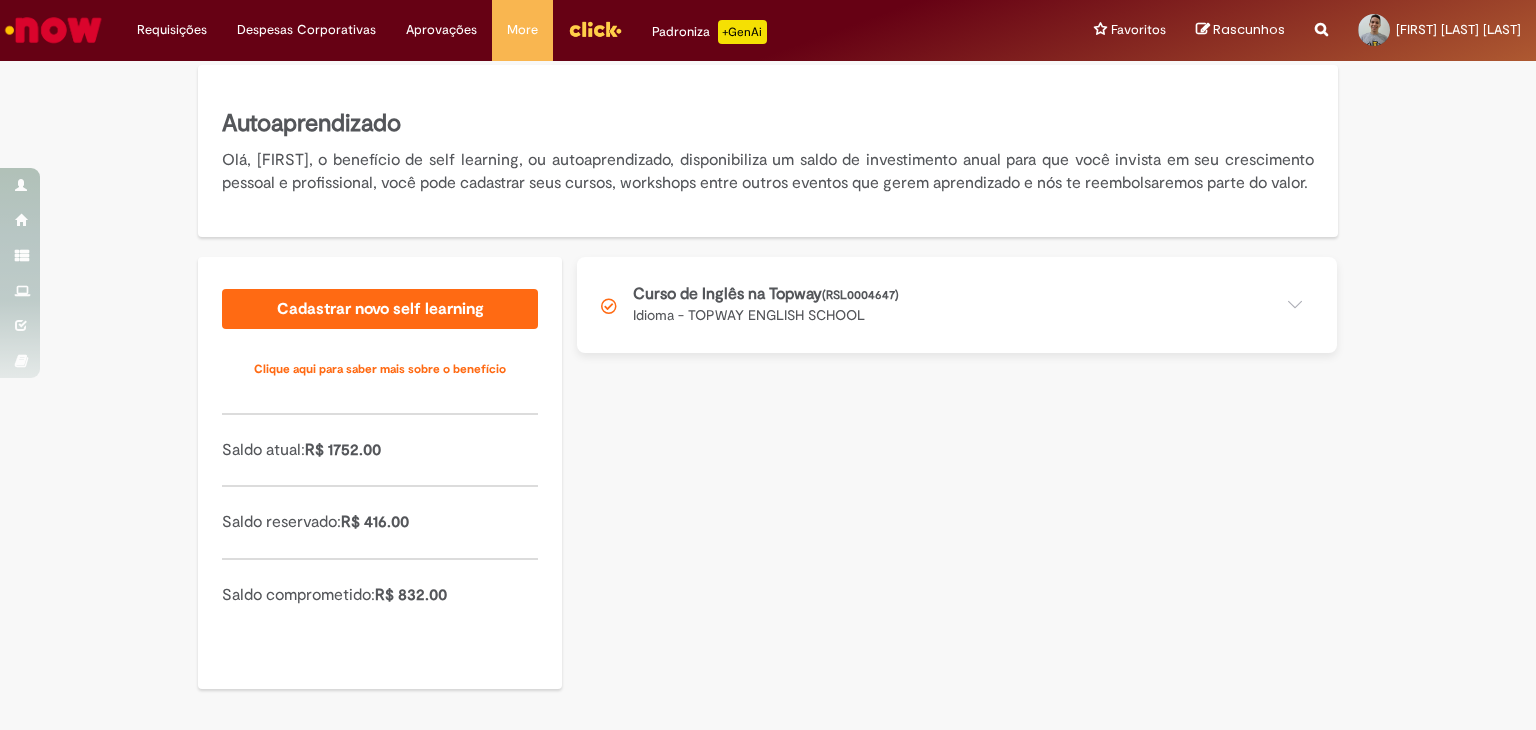 click at bounding box center [957, 305] 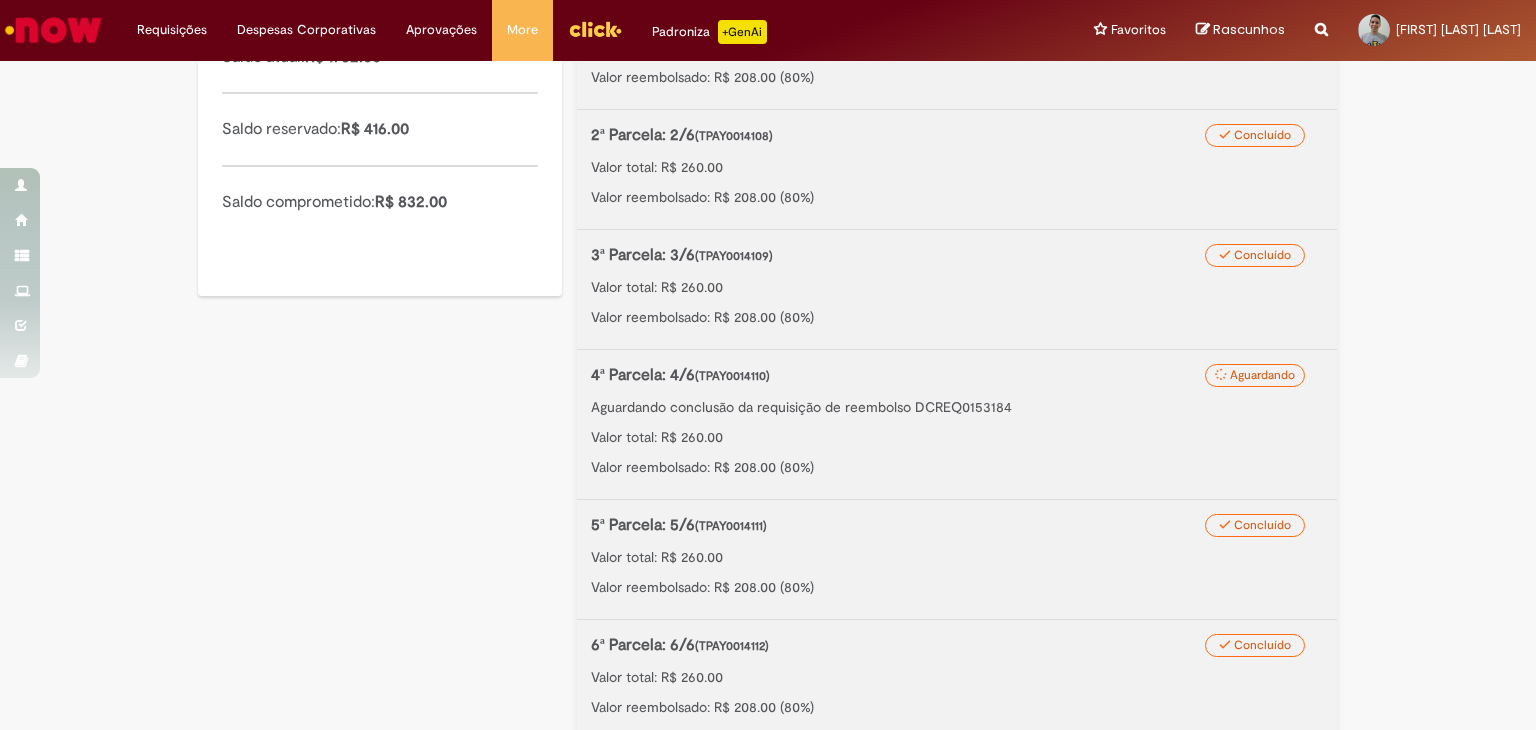 scroll, scrollTop: 644, scrollLeft: 0, axis: vertical 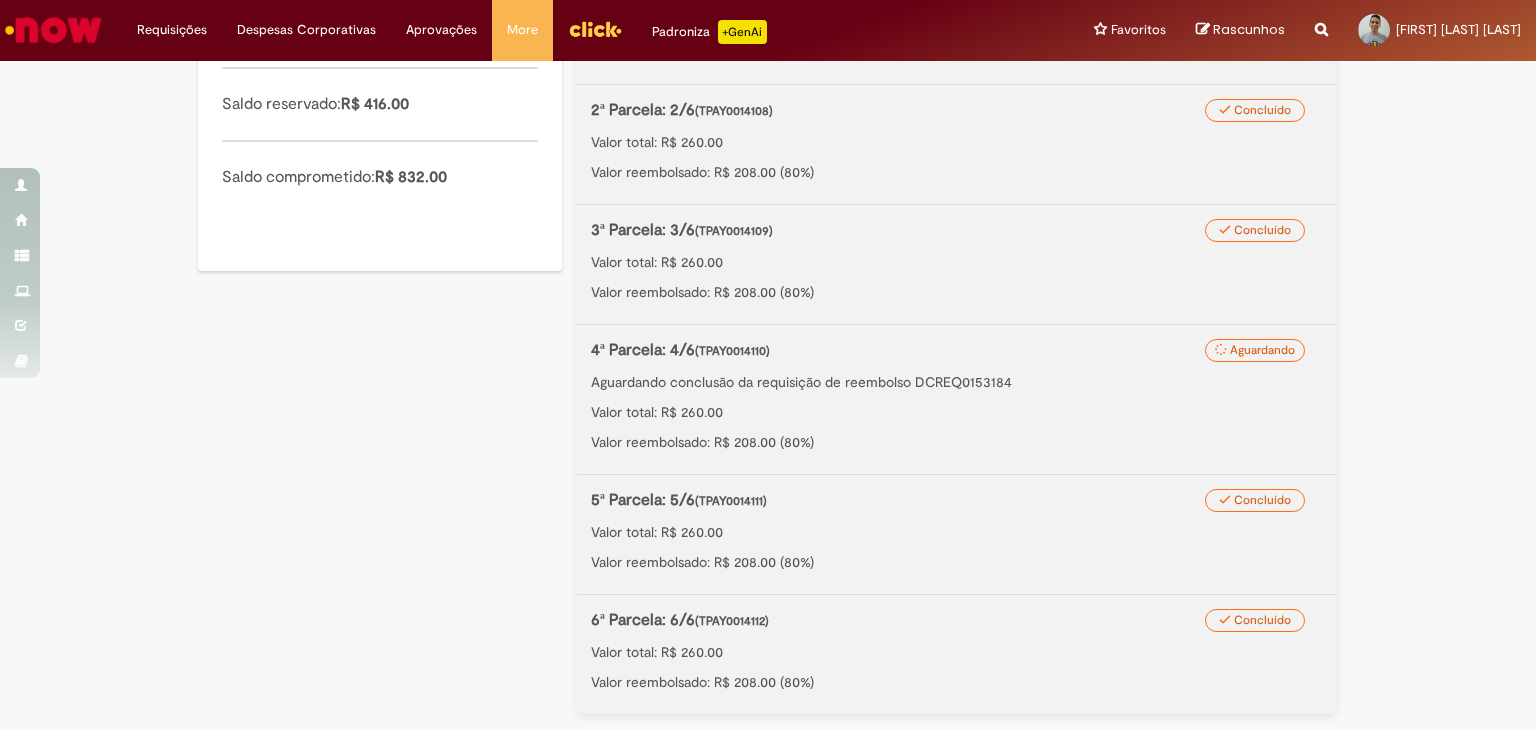 click on "(TPAY0014111)" at bounding box center [731, 501] 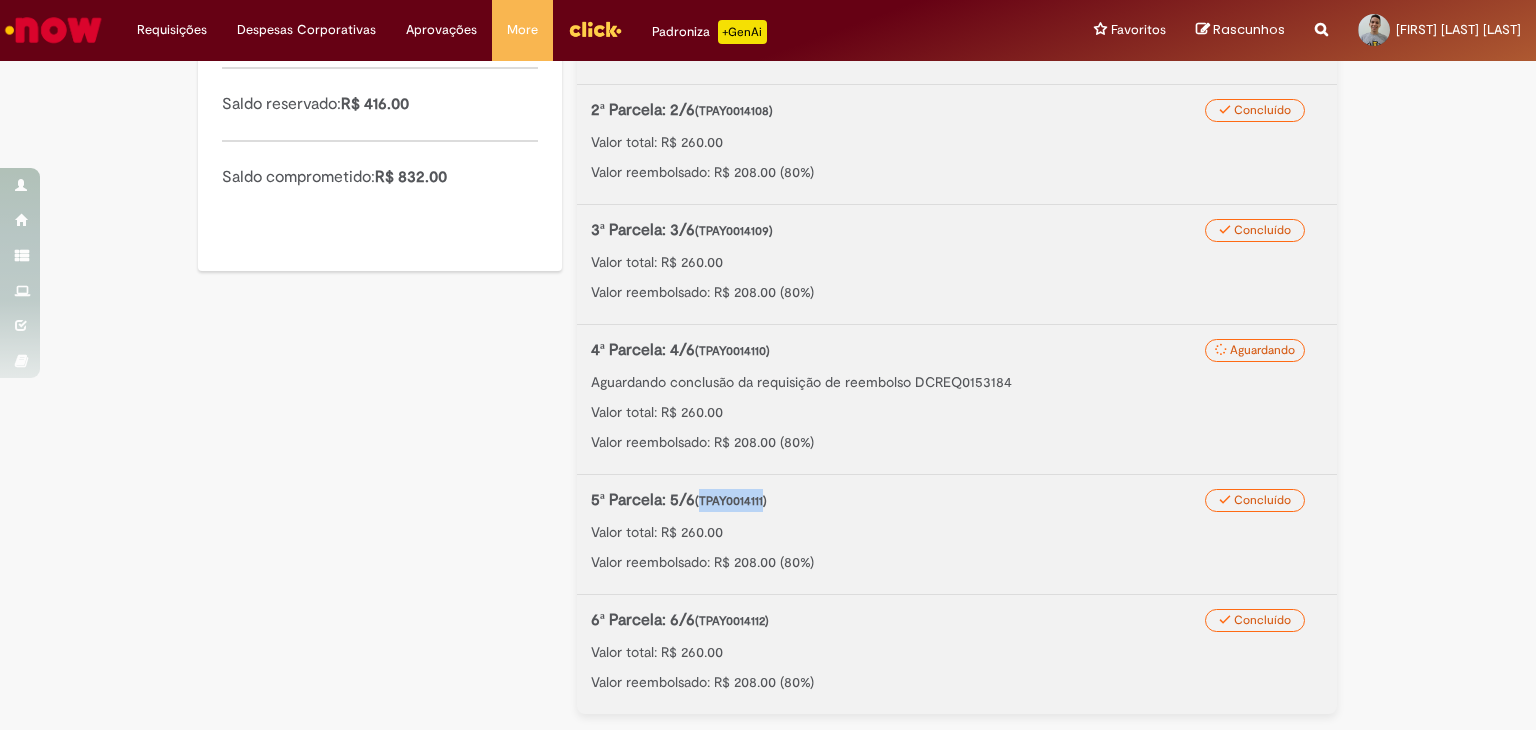 click on "(TPAY0014111)" at bounding box center [731, 501] 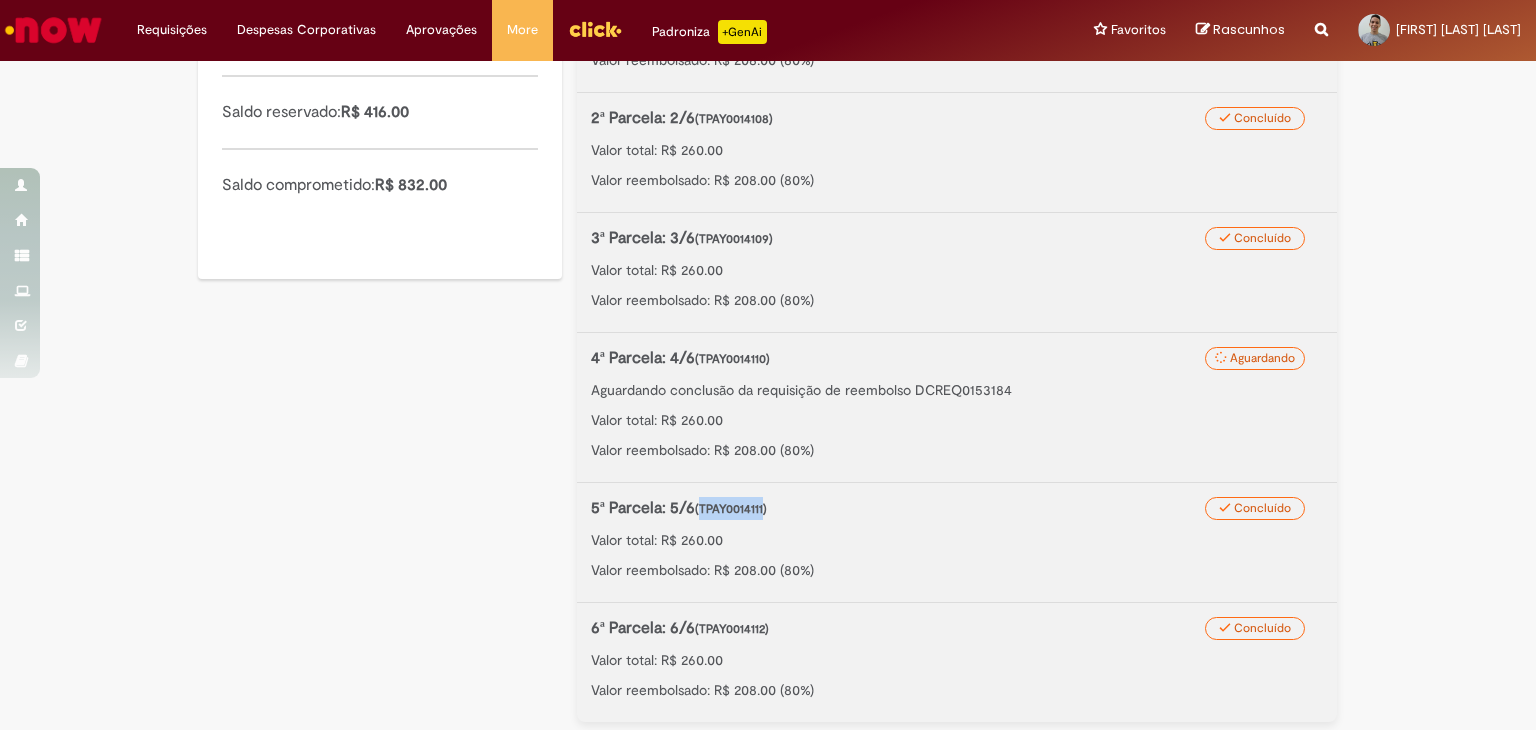 scroll, scrollTop: 644, scrollLeft: 0, axis: vertical 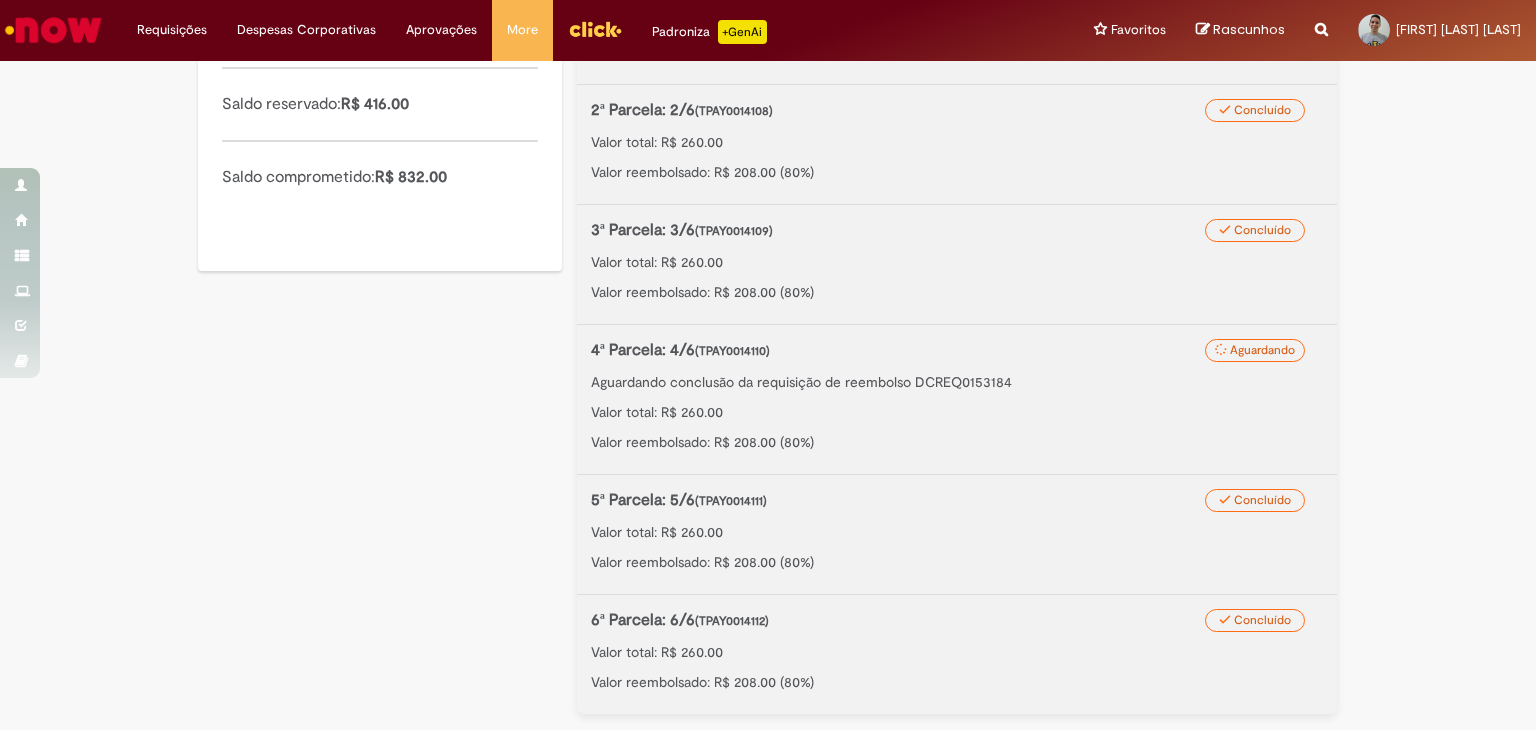 drag, startPoint x: 0, startPoint y: 461, endPoint x: -1, endPoint y: 473, distance: 12.0415945 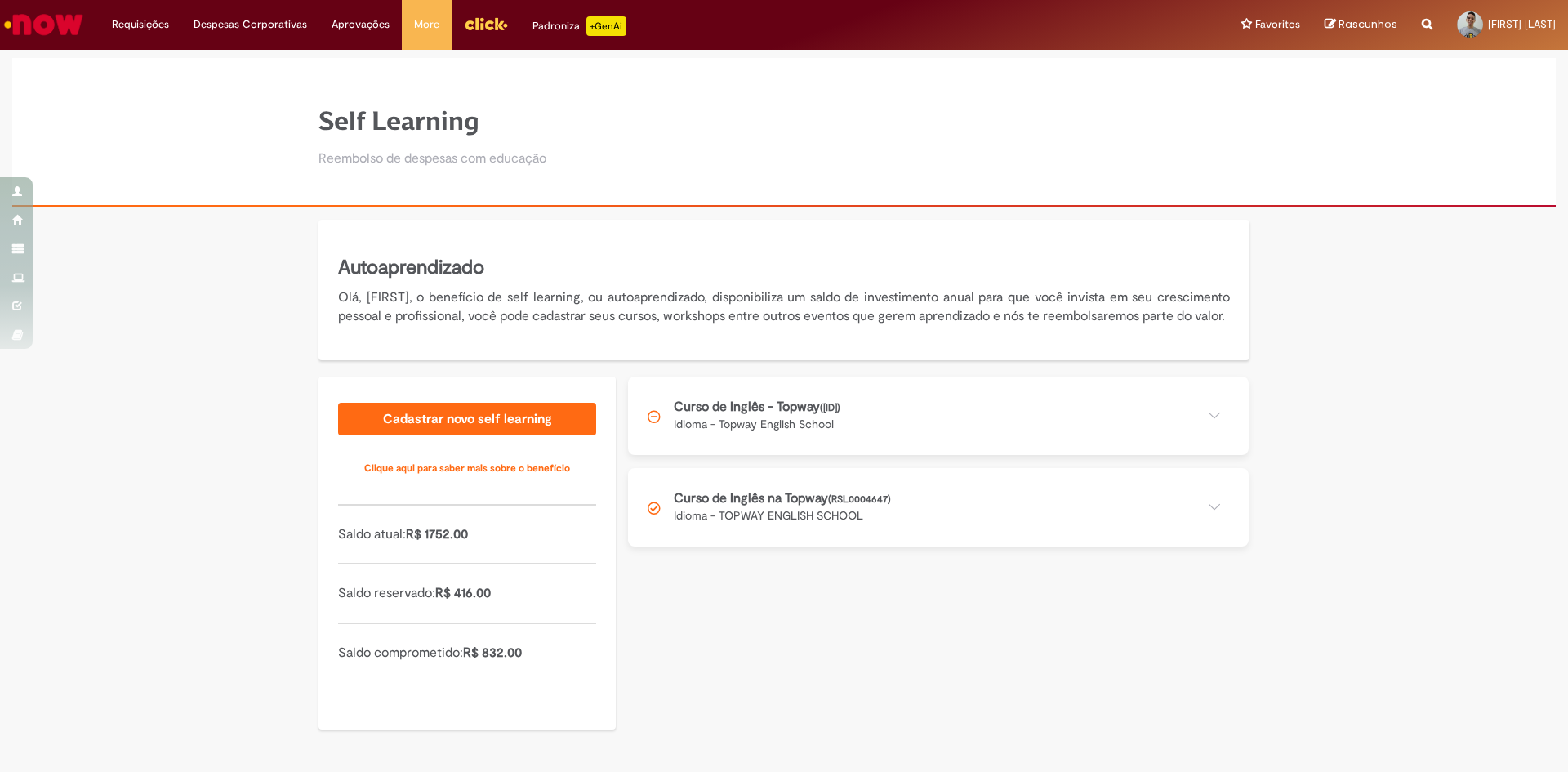 scroll, scrollTop: 0, scrollLeft: 0, axis: both 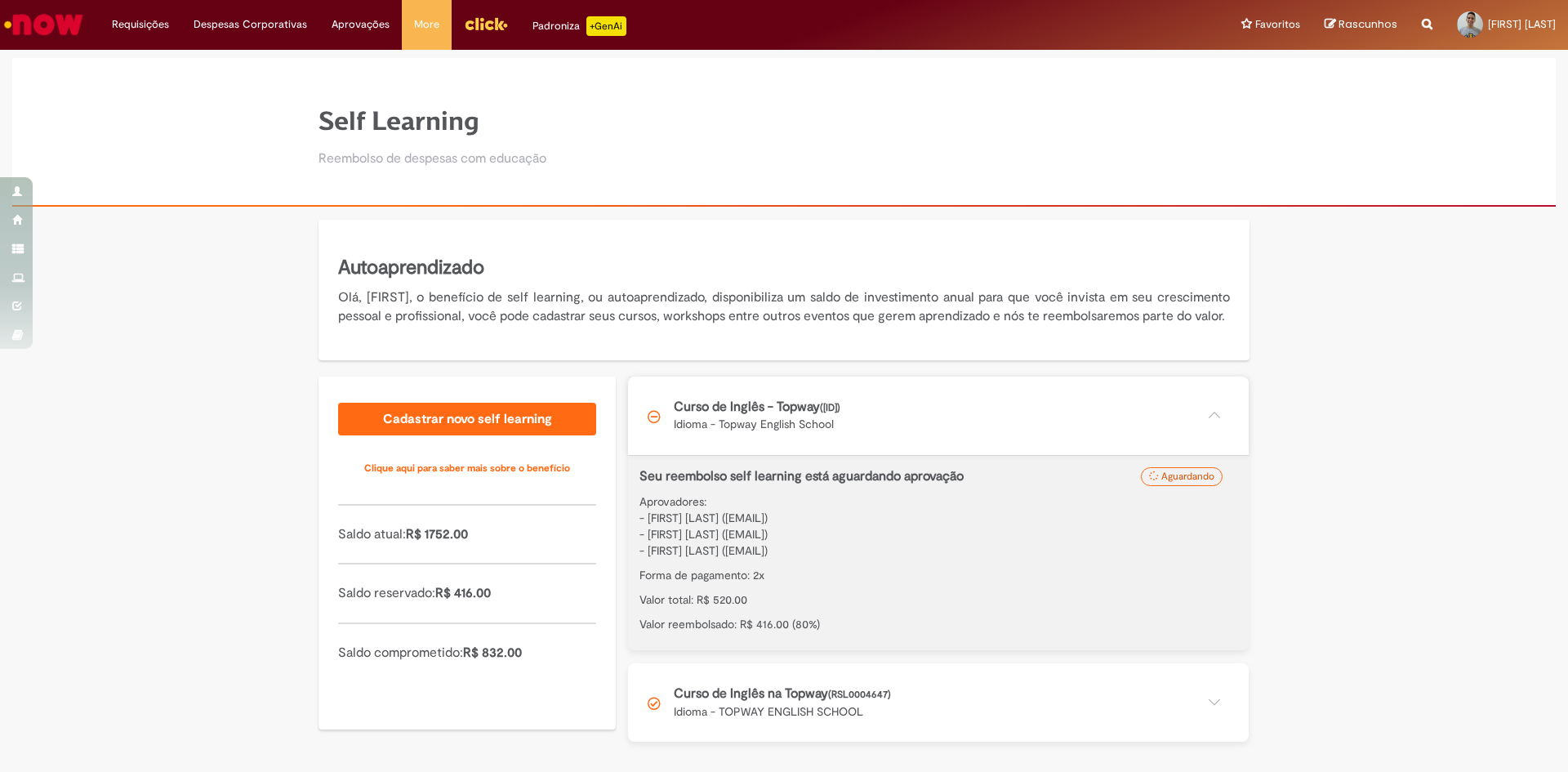 click on "- [FIRST] [LAST] ([EMAIL])" at bounding box center (703, 518) 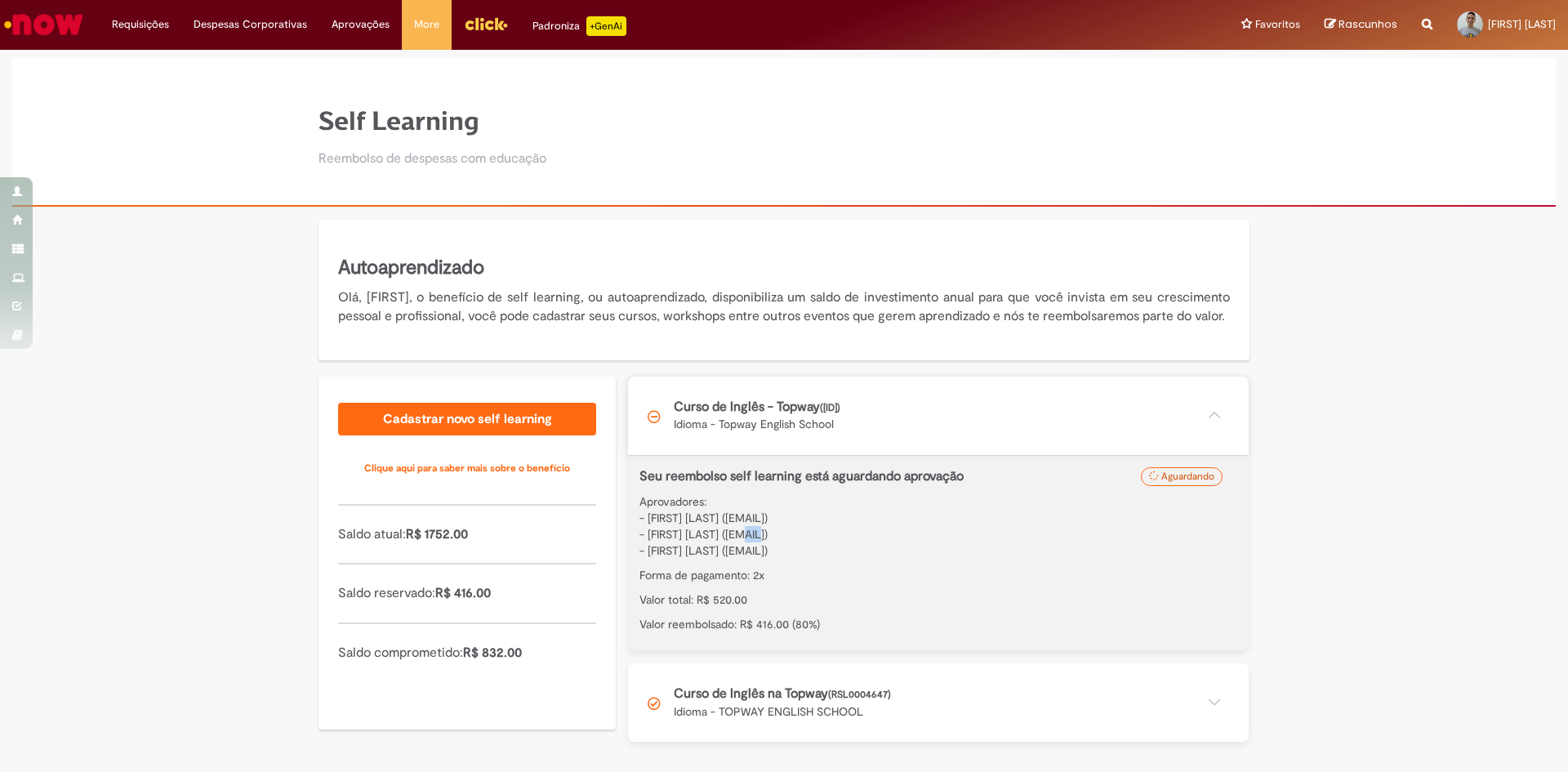 click on "- [FIRST] [LAST] ([EMAIL])" at bounding box center [703, 534] 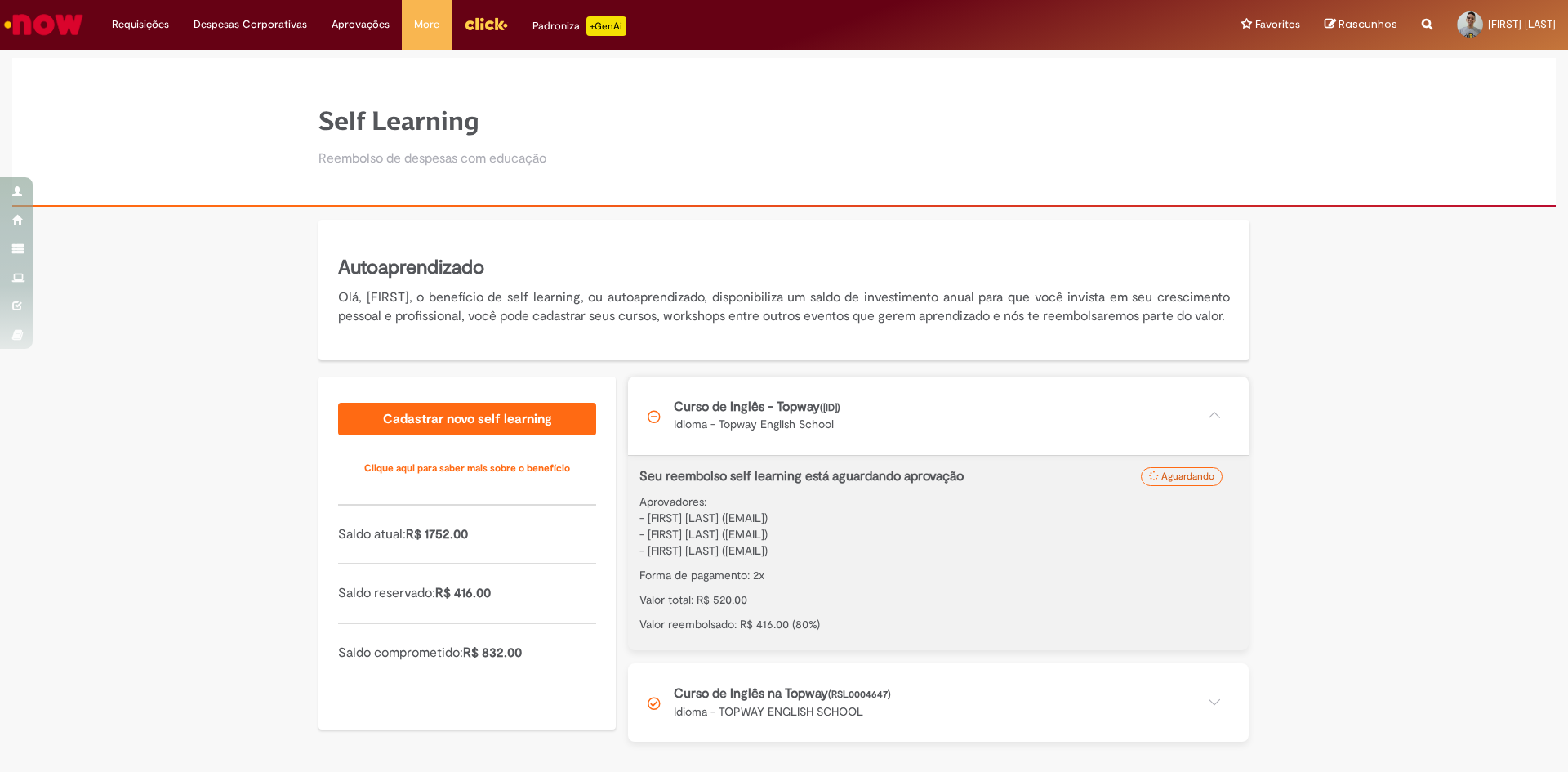 click on "- [FIRST] [LAST] ([EMAIL])" at bounding box center [703, 551] 